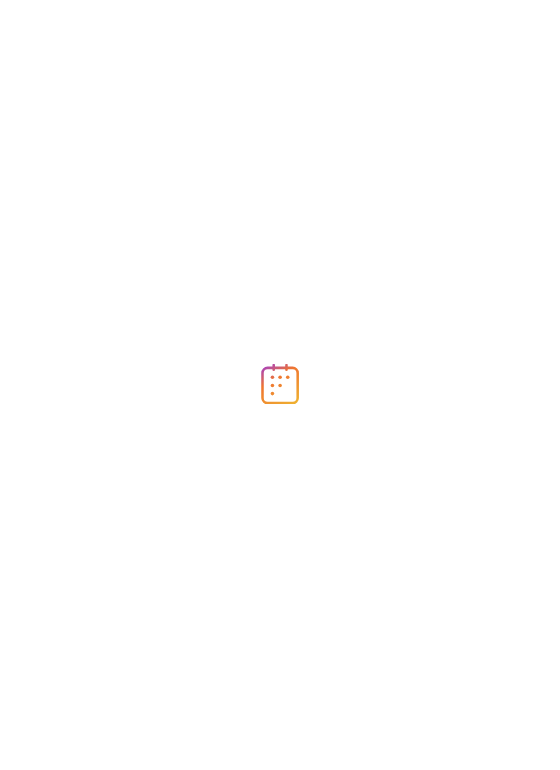 scroll, scrollTop: 0, scrollLeft: 0, axis: both 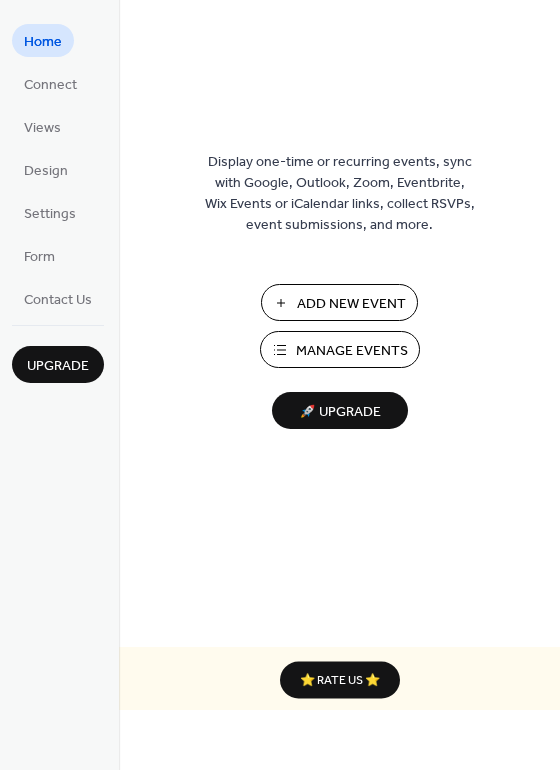 click on "Manage Events" at bounding box center (352, 351) 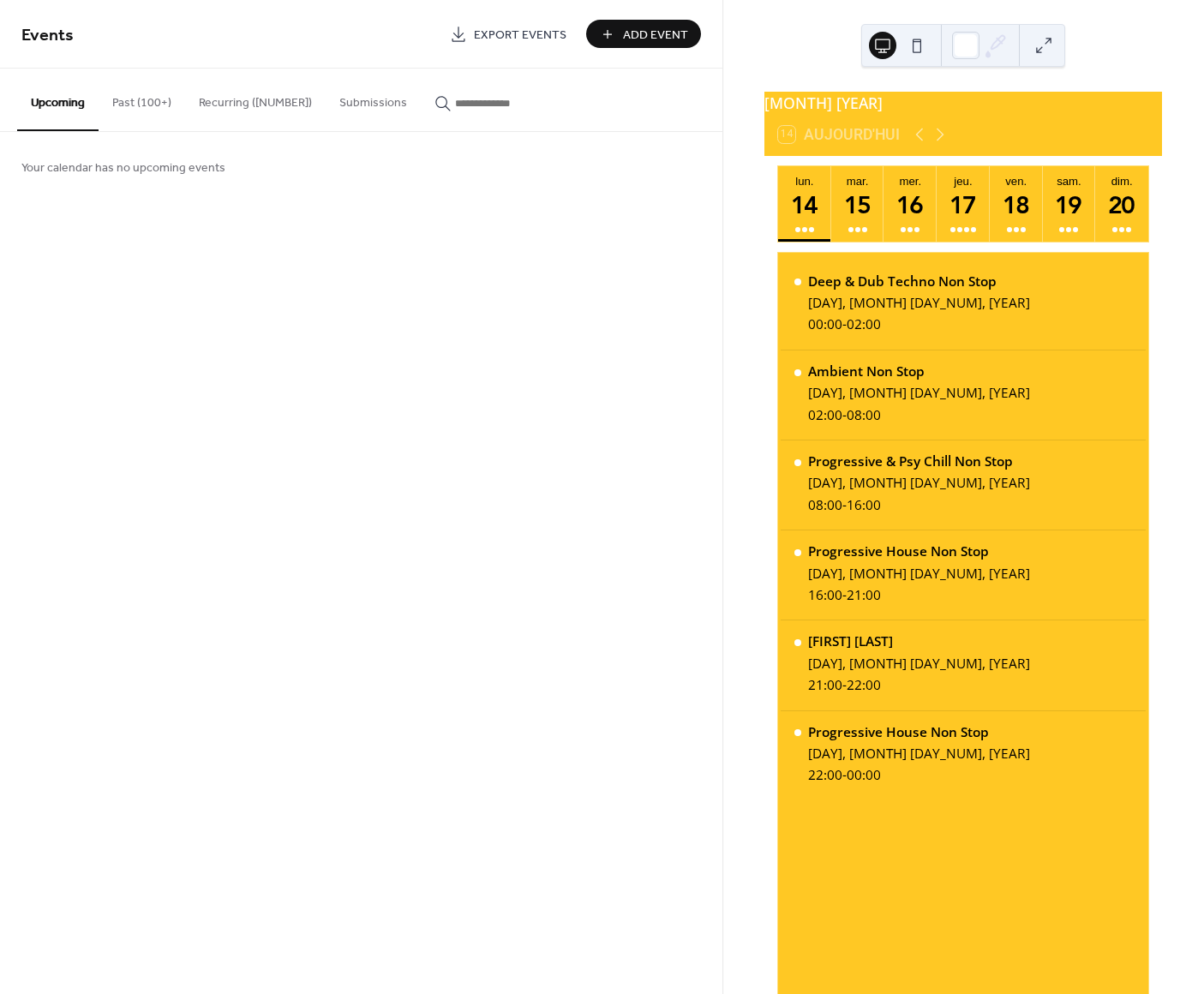 scroll, scrollTop: 0, scrollLeft: 0, axis: both 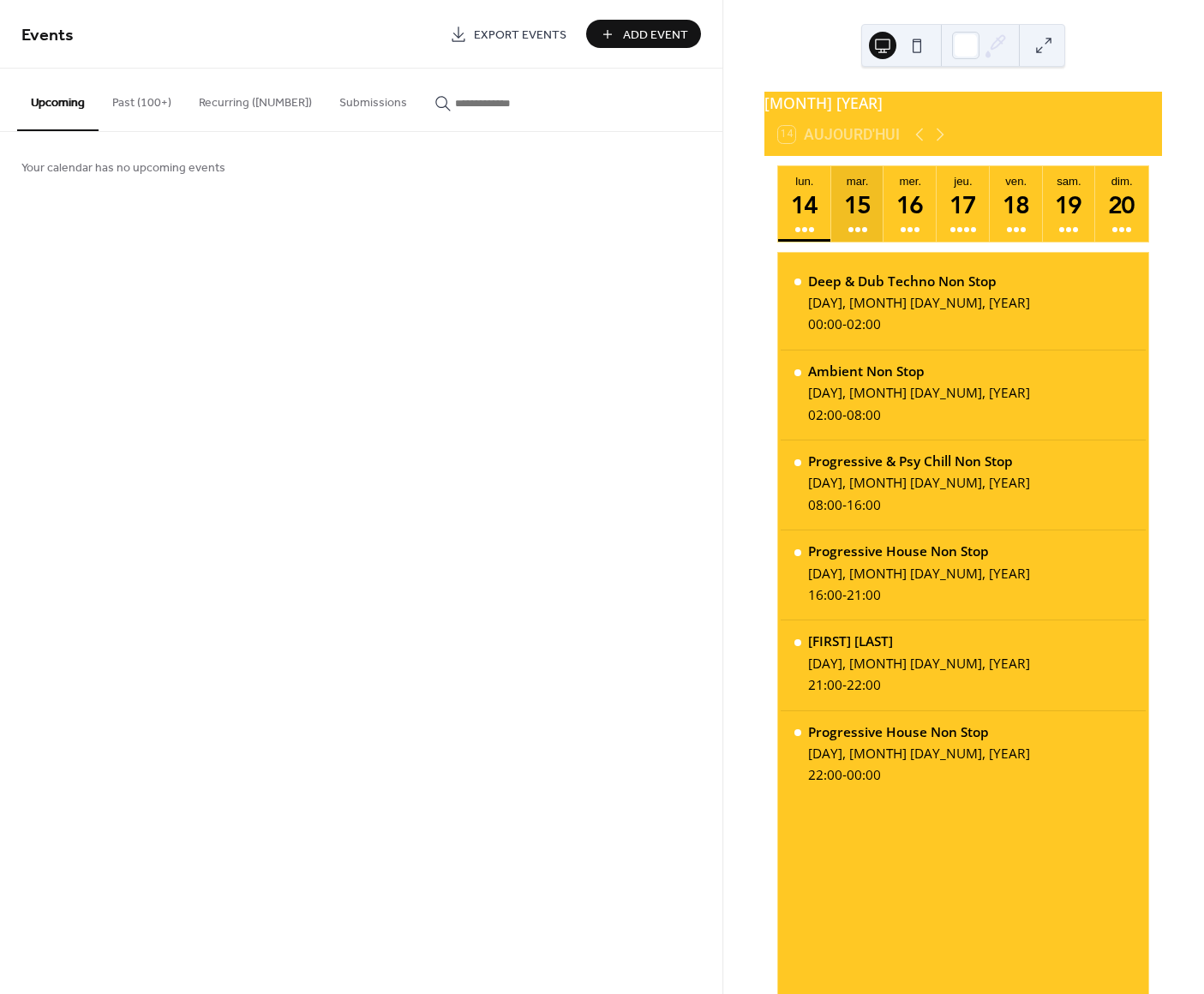 click on "15" at bounding box center [857, 204] 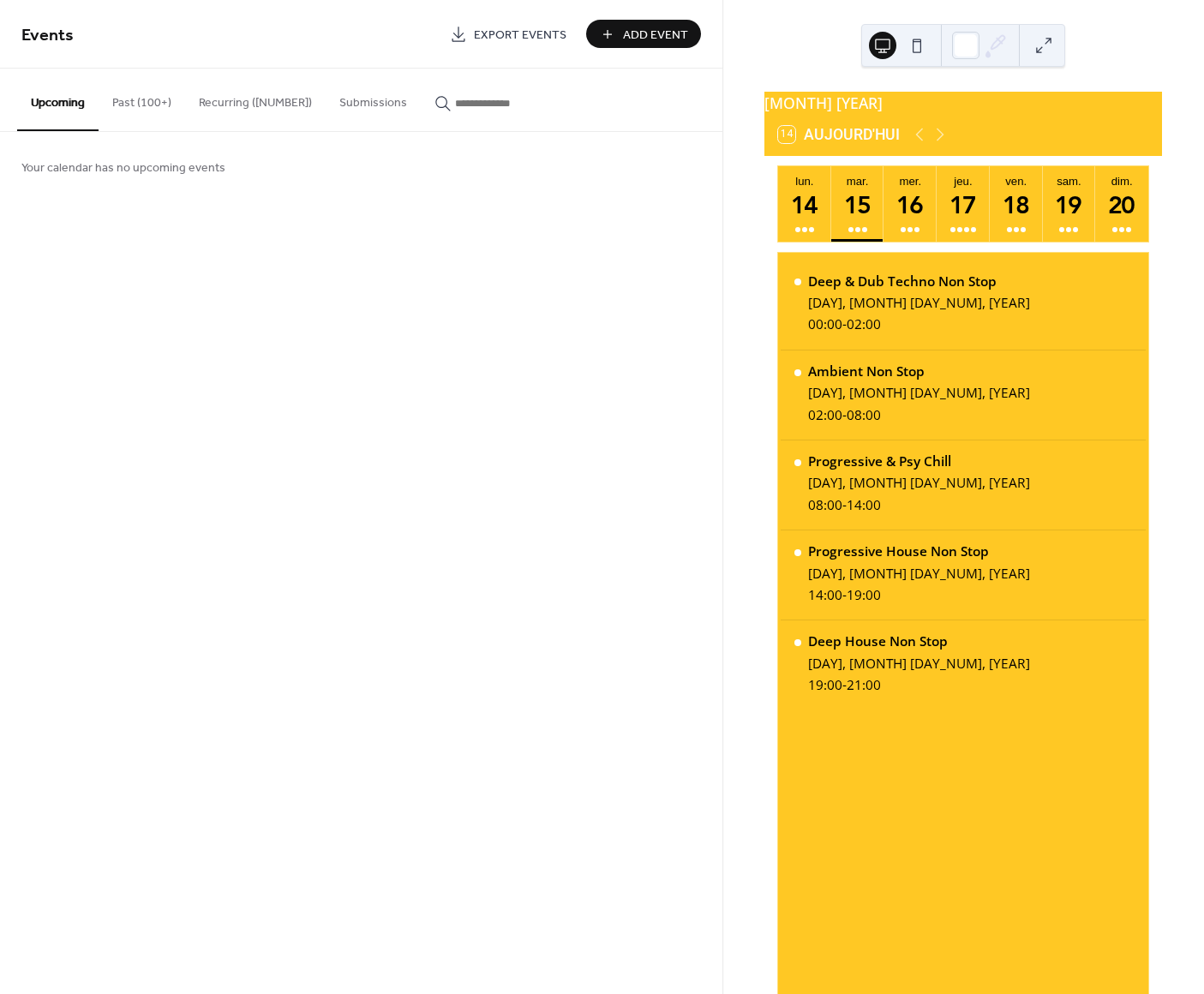 click on "Past  (100+)" at bounding box center [141, 99] 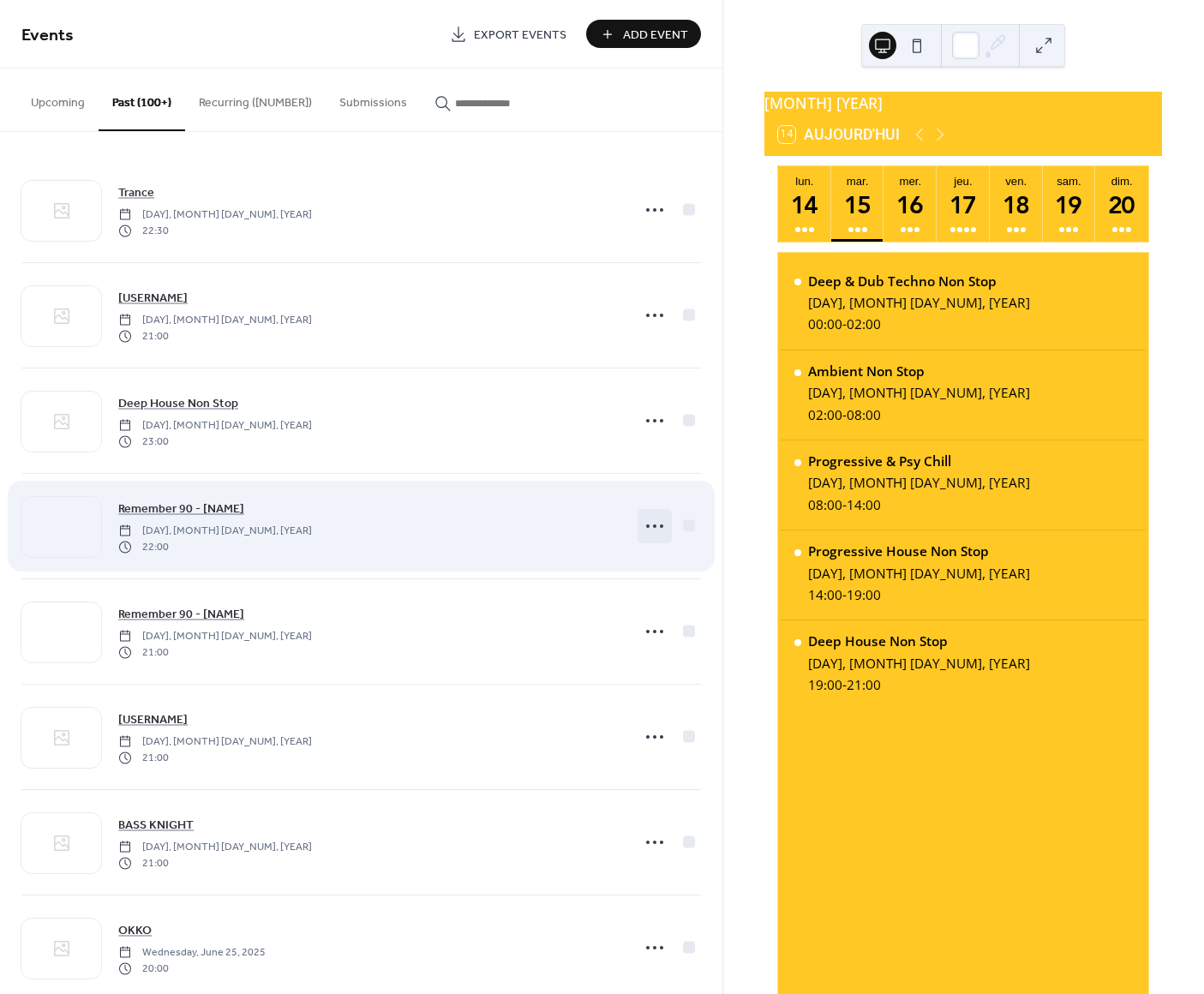 click 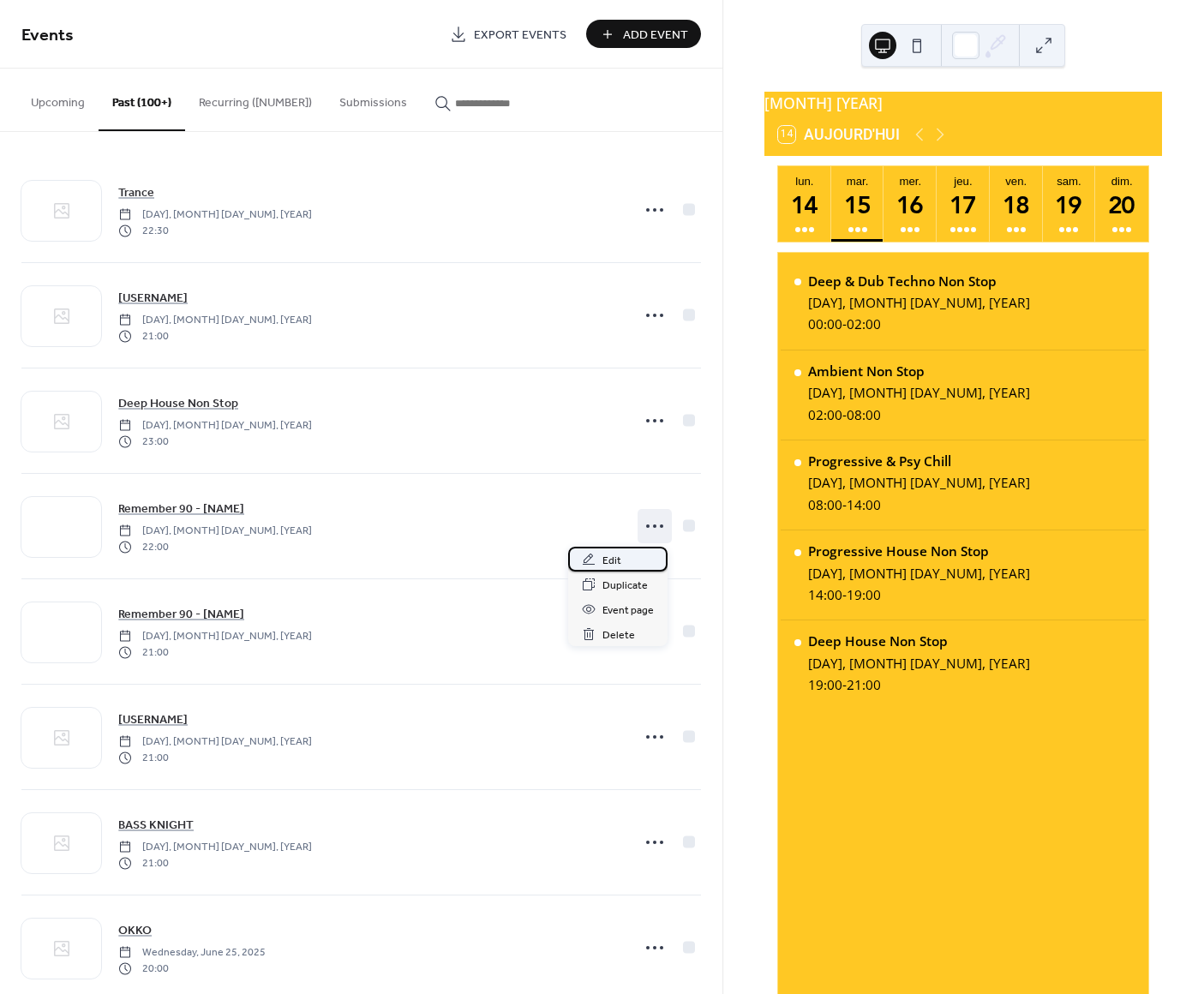 click on "Edit" at bounding box center (612, 560) 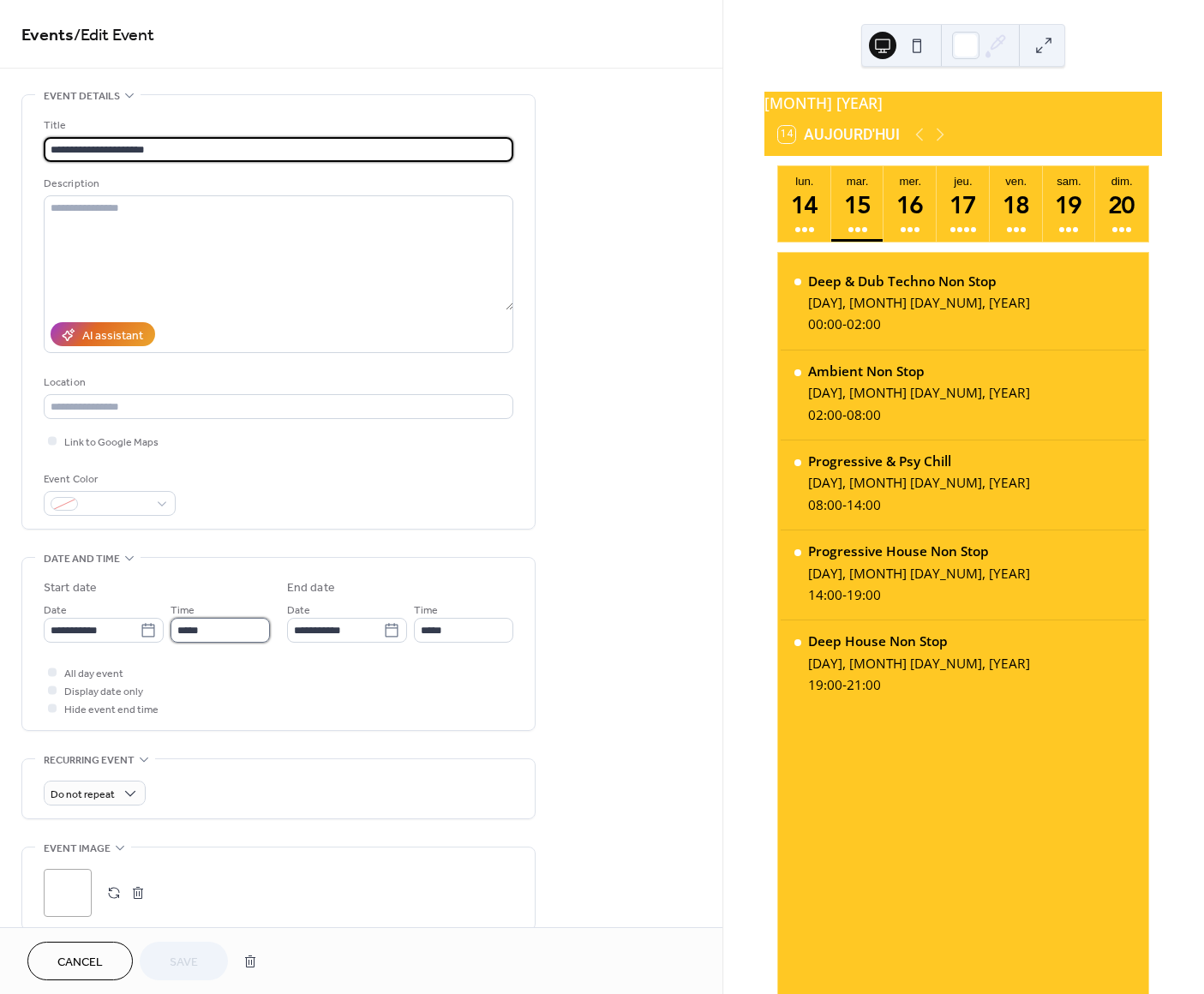 click on "*****" at bounding box center [220, 630] 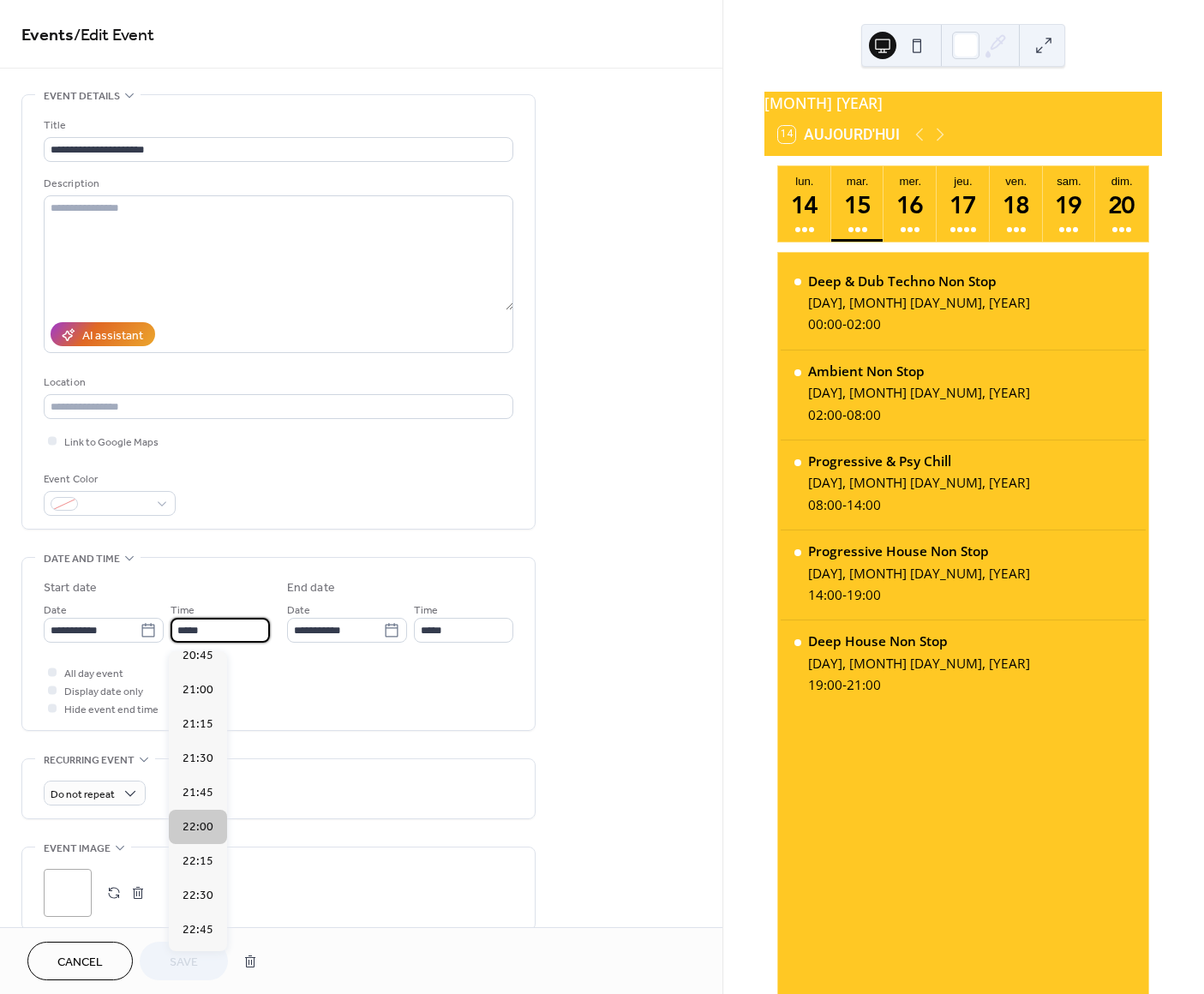 scroll, scrollTop: 2828, scrollLeft: 0, axis: vertical 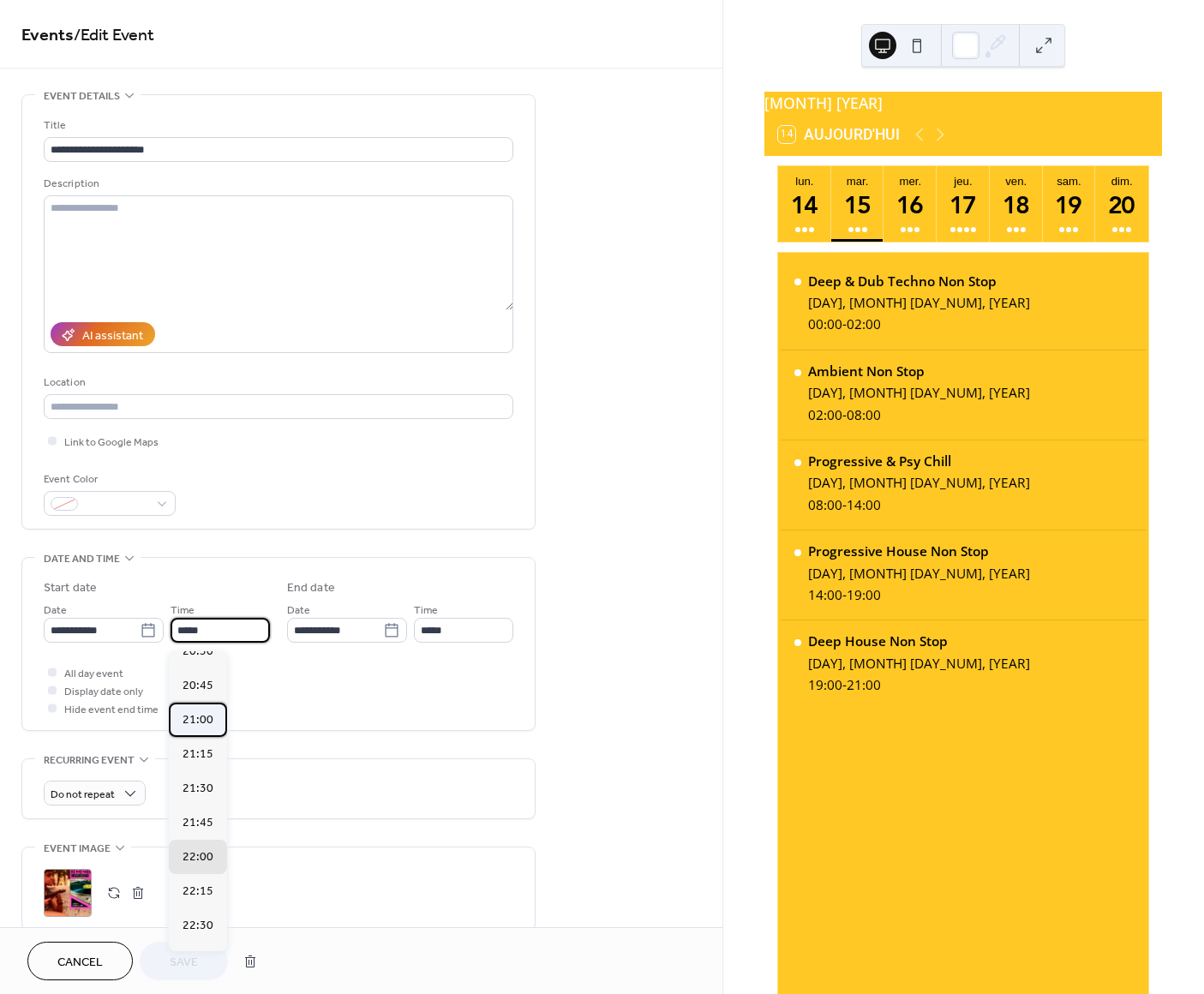 click on "21:00" at bounding box center [198, 720] 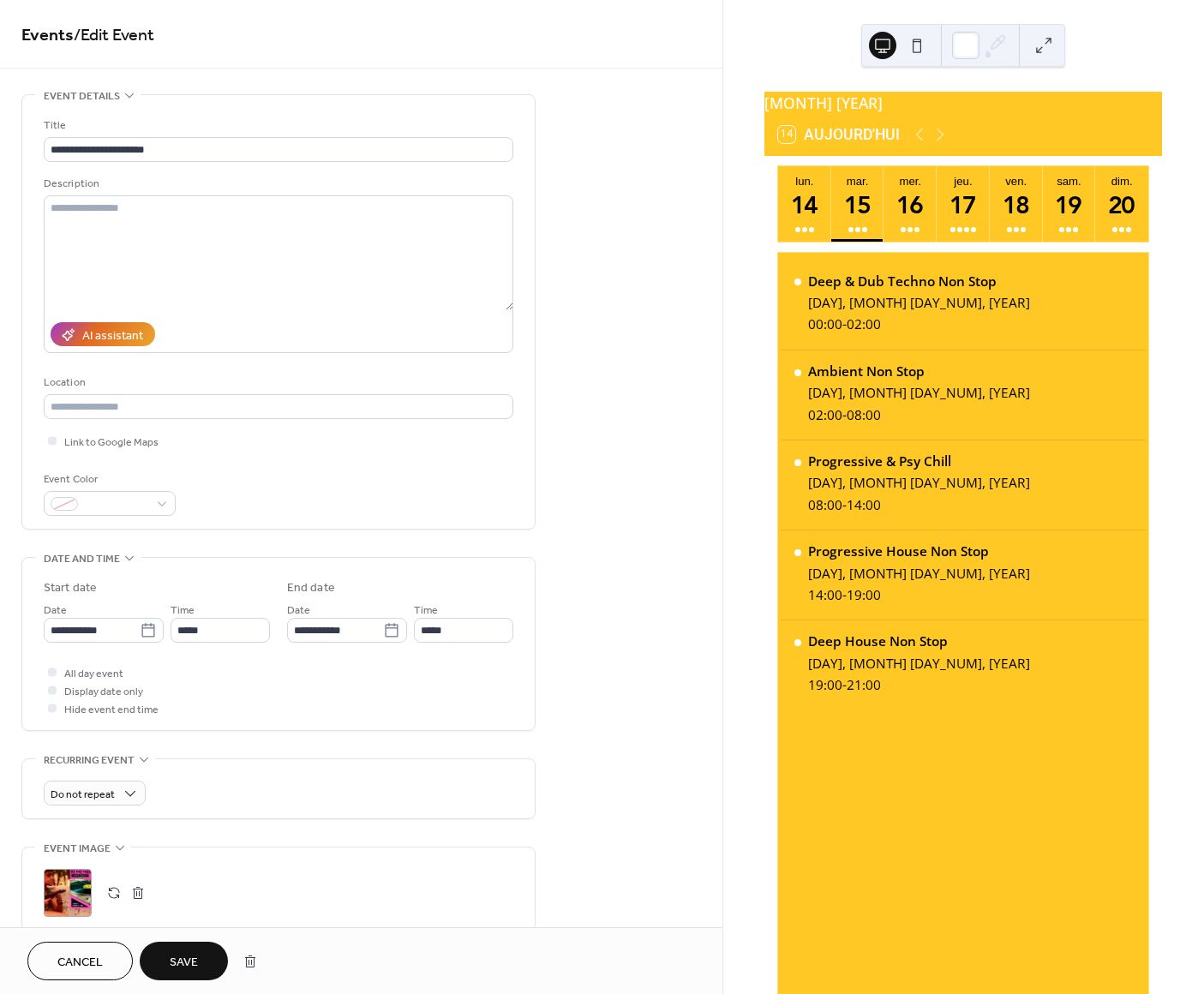 type on "*****" 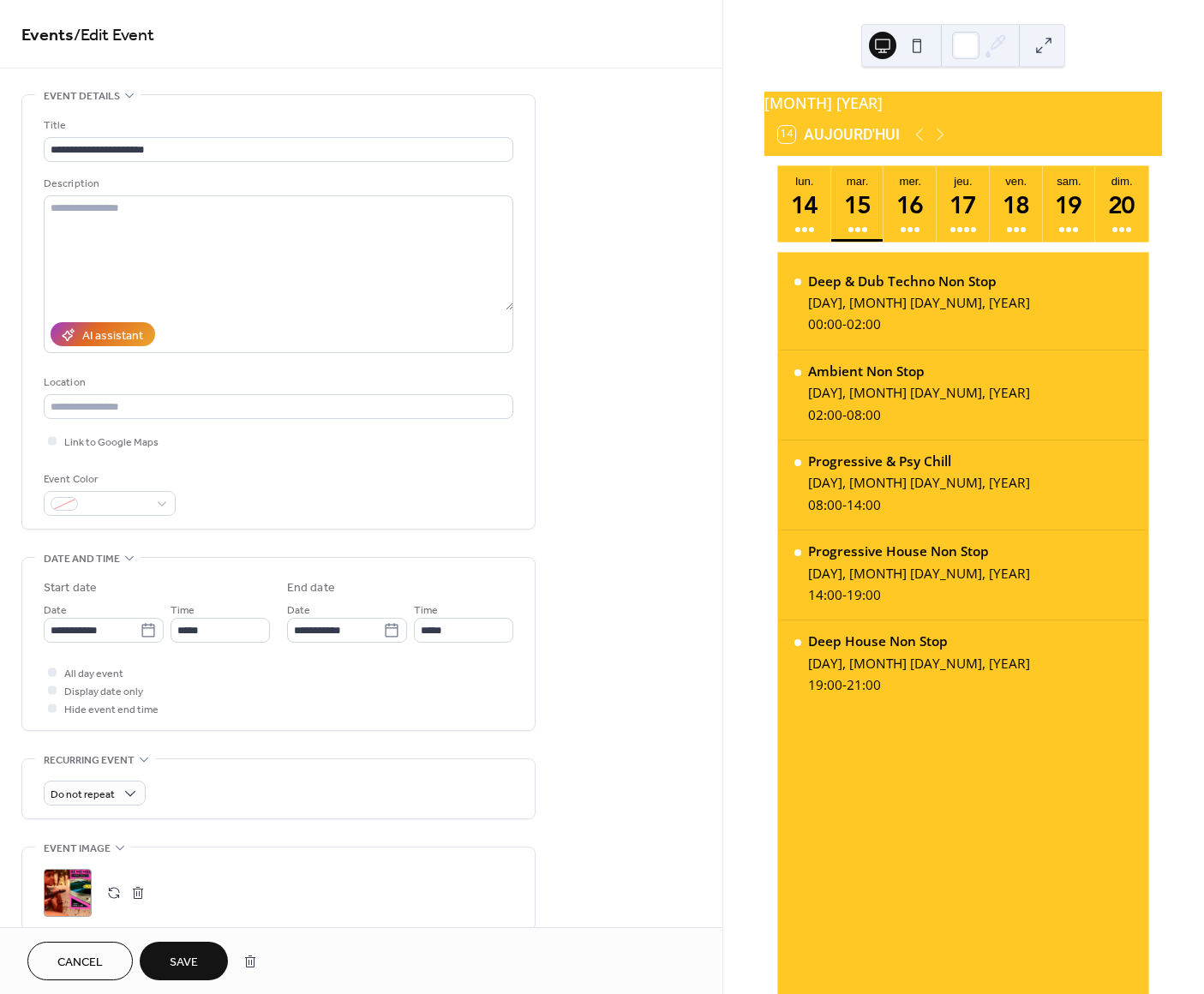 type on "*****" 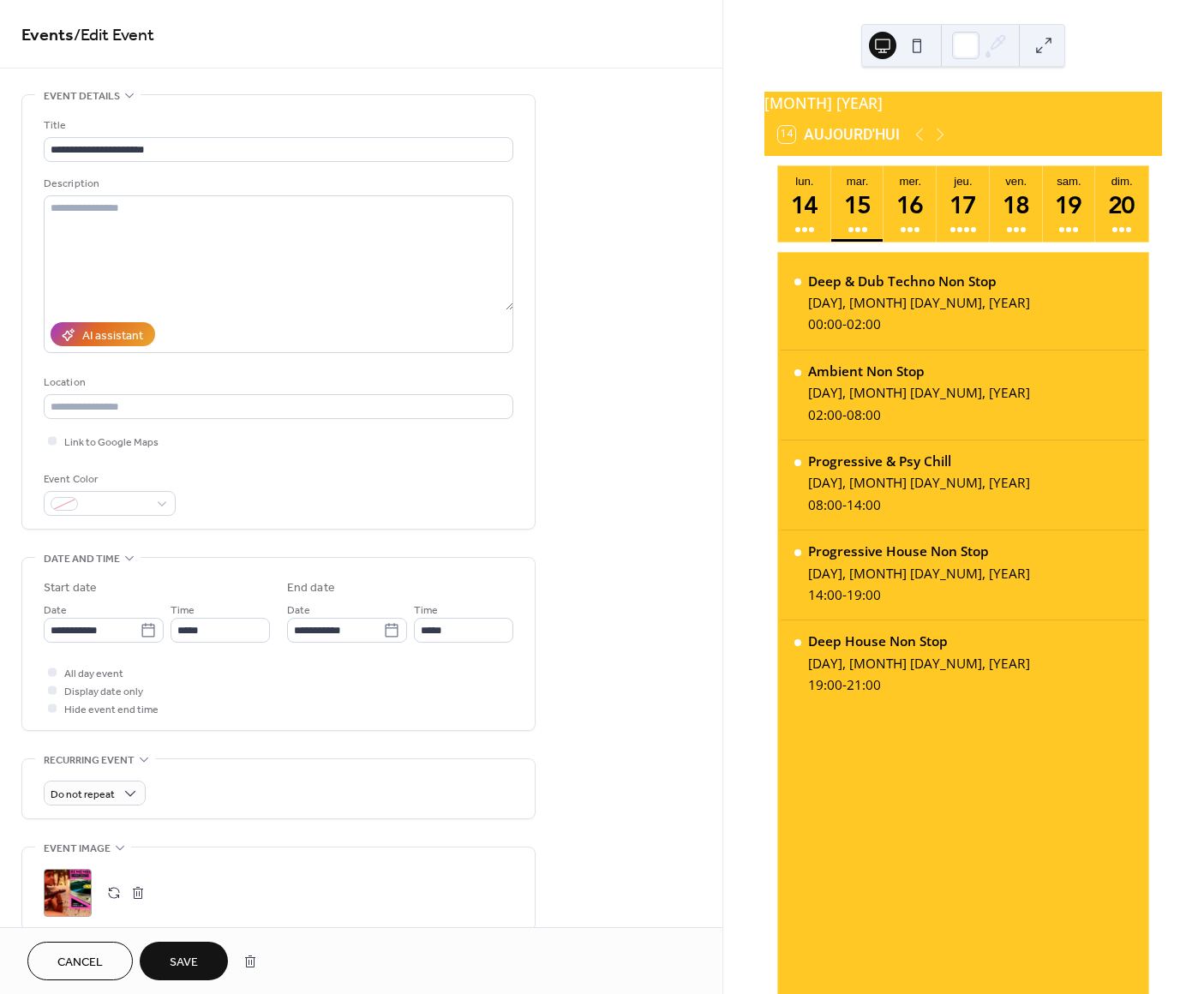 click on "Save" at bounding box center [183, 962] 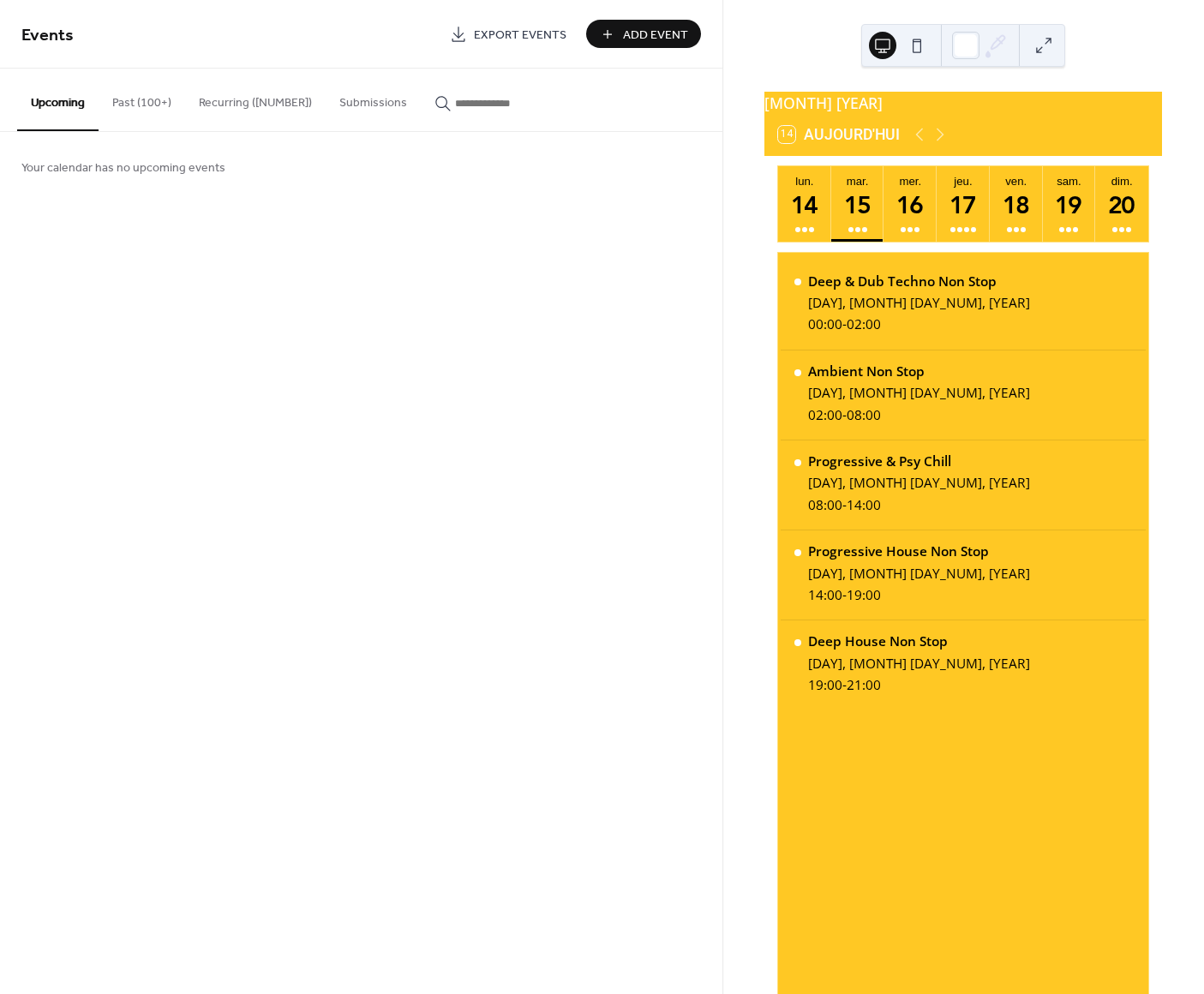 click on "Past  (100+)" at bounding box center (141, 99) 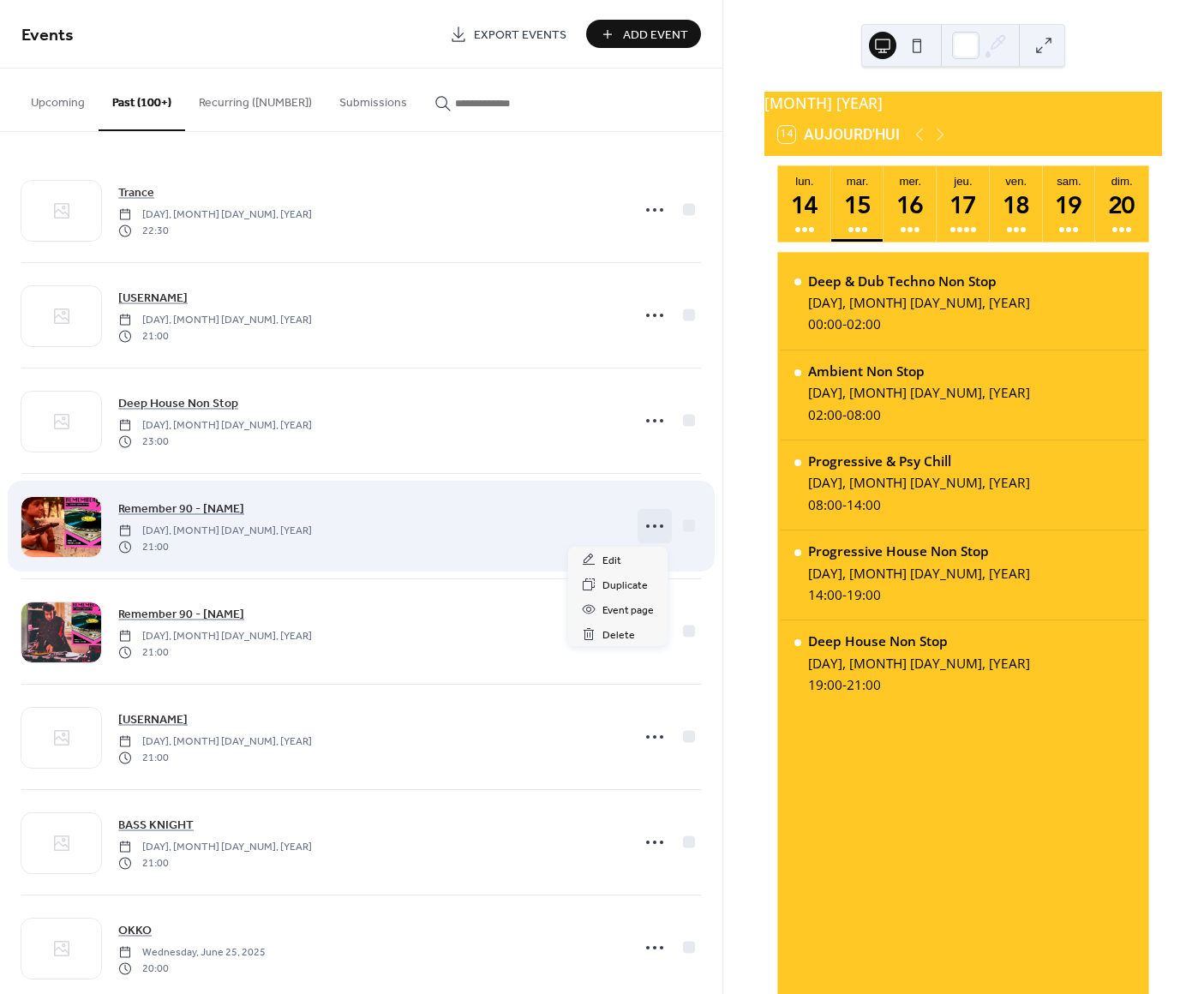click 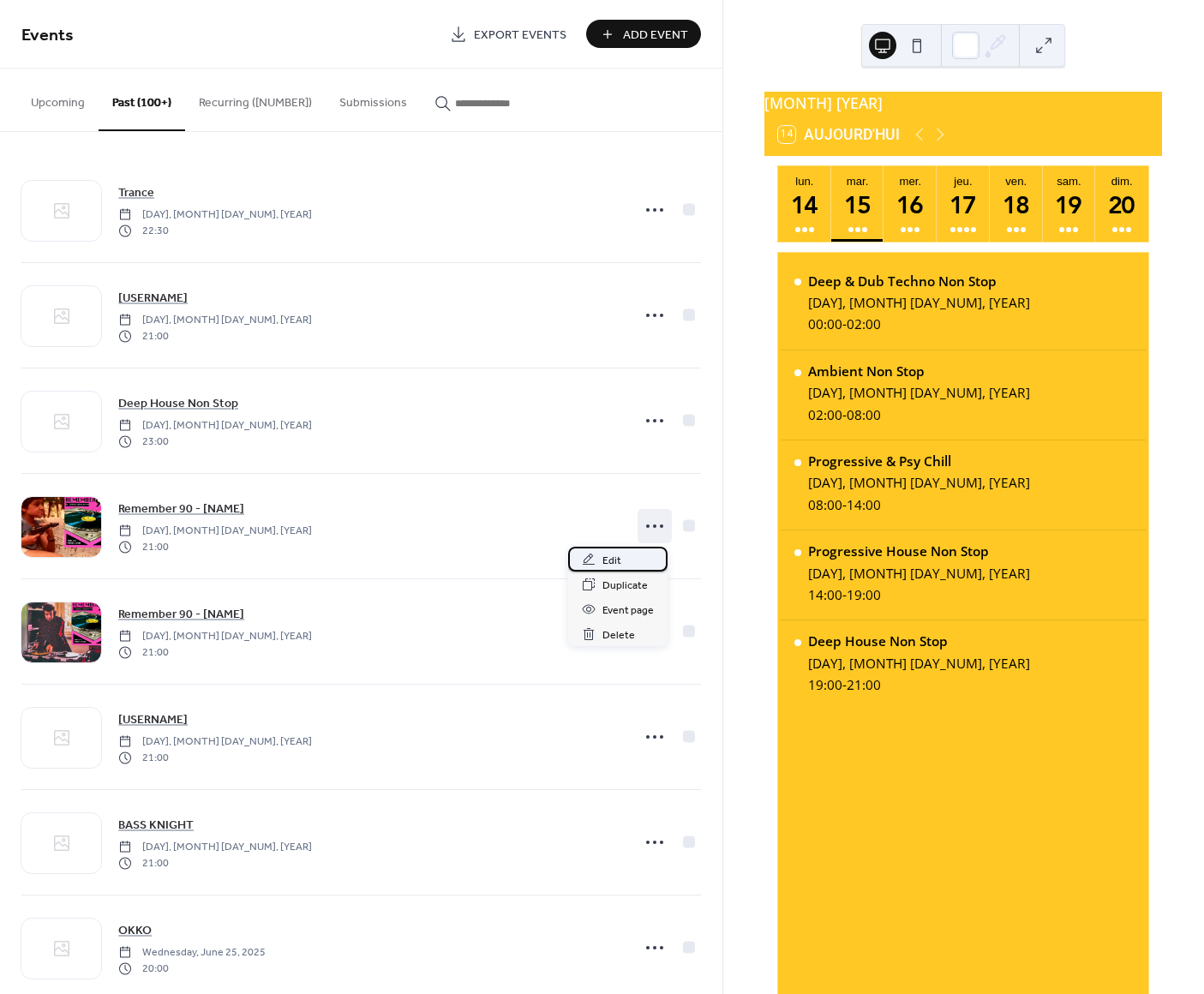 click on "Edit" at bounding box center [612, 560] 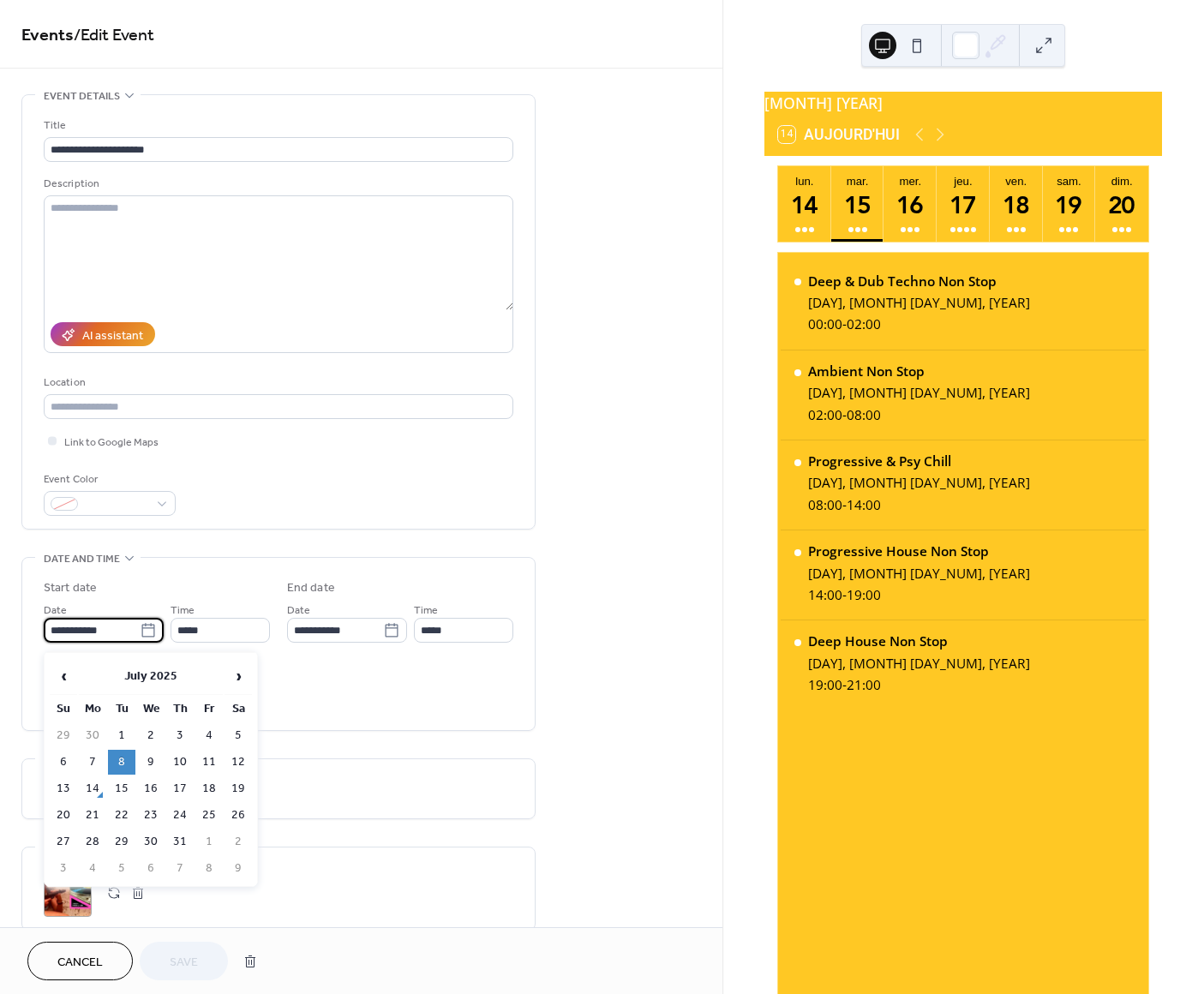 click on "**********" at bounding box center [92, 630] 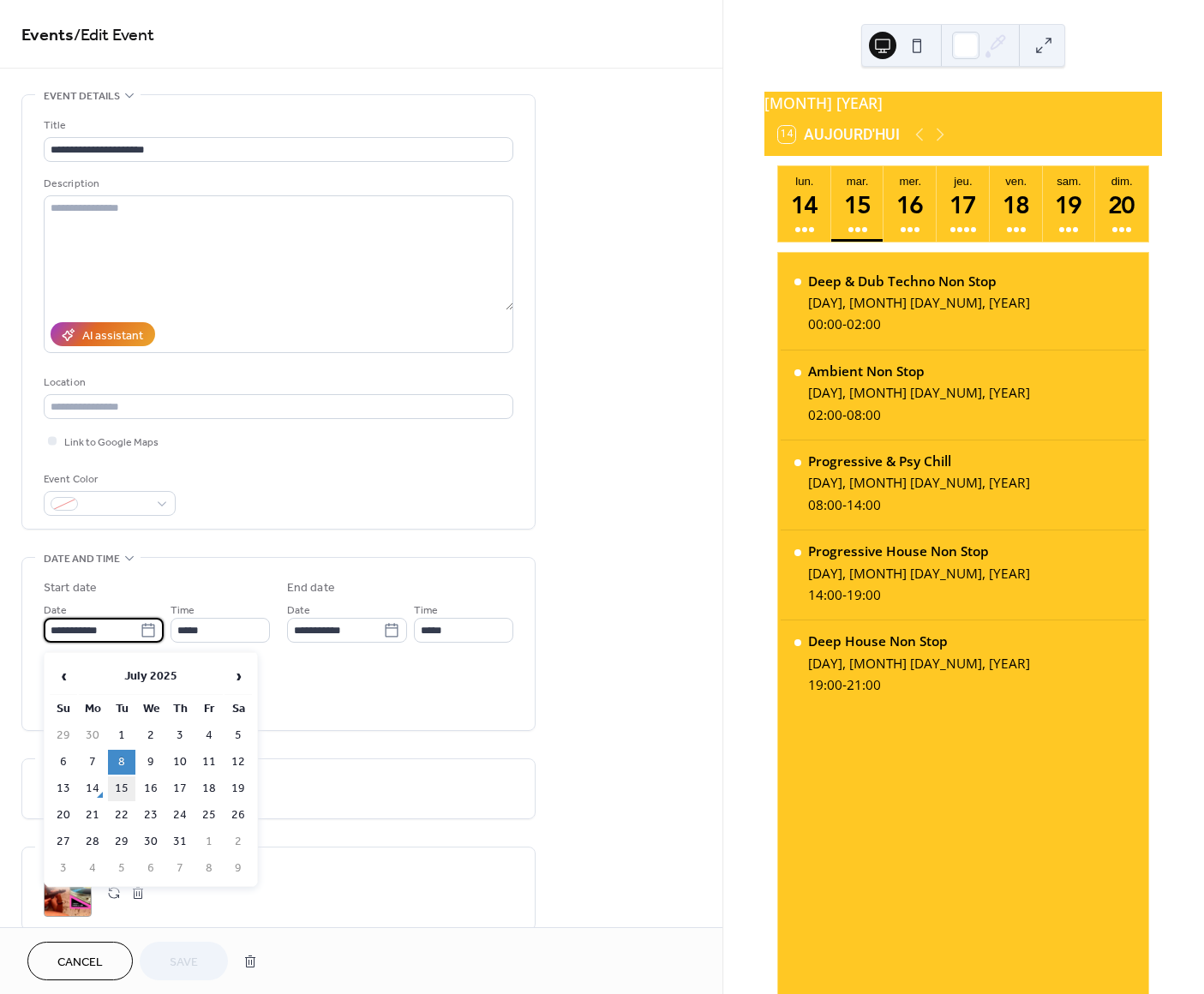 click on "15" at bounding box center (122, 788) 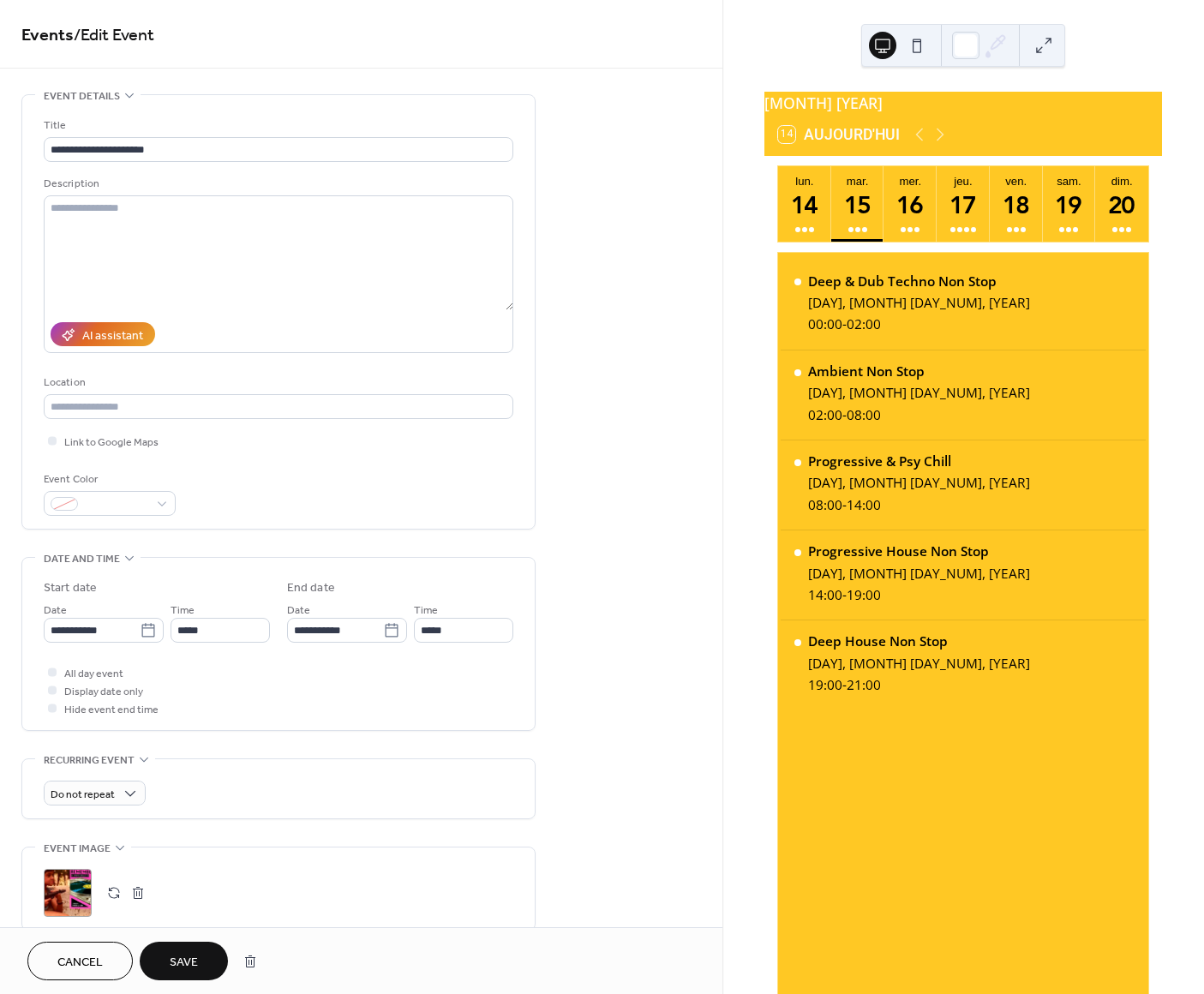 type on "**********" 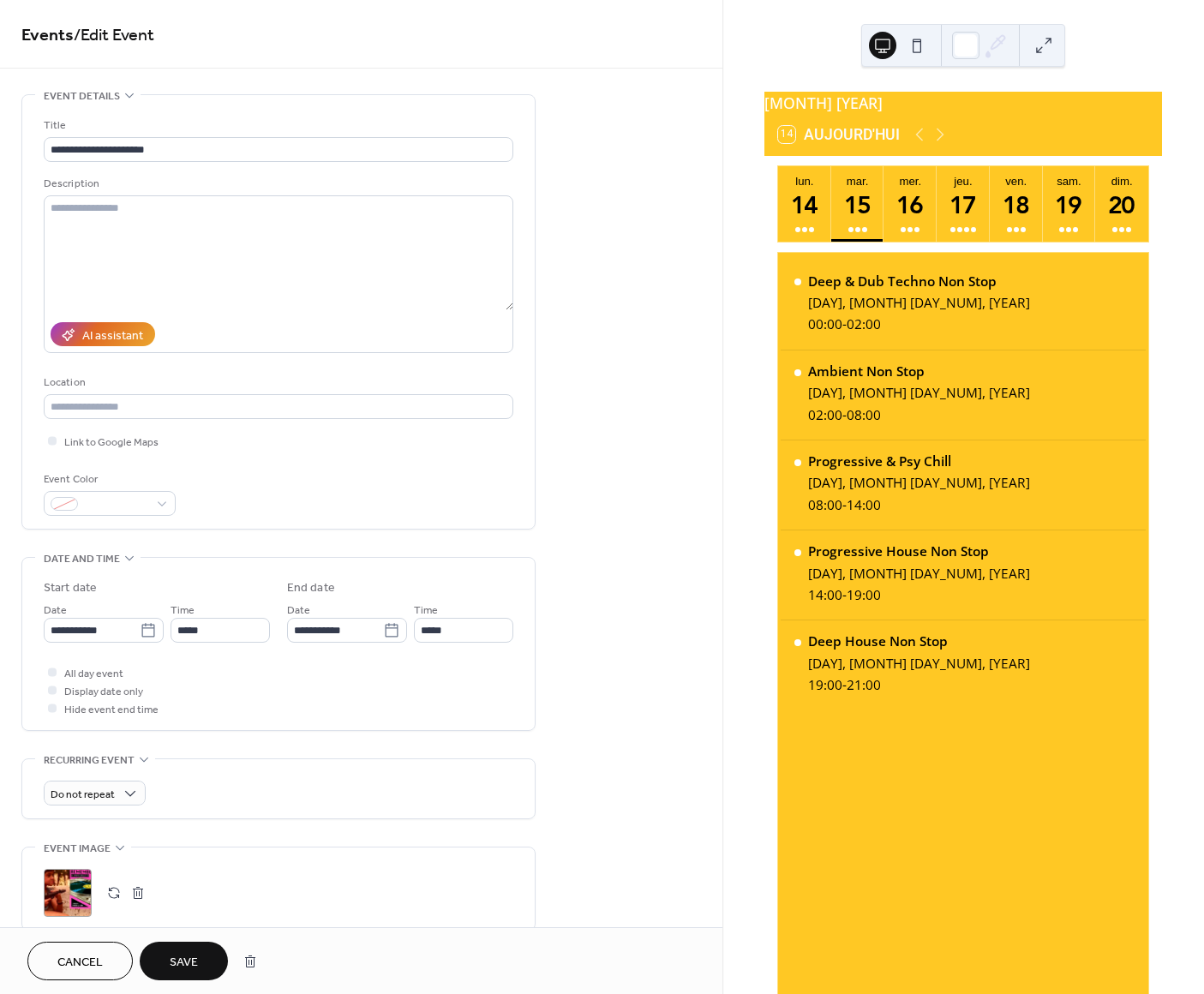 type on "**********" 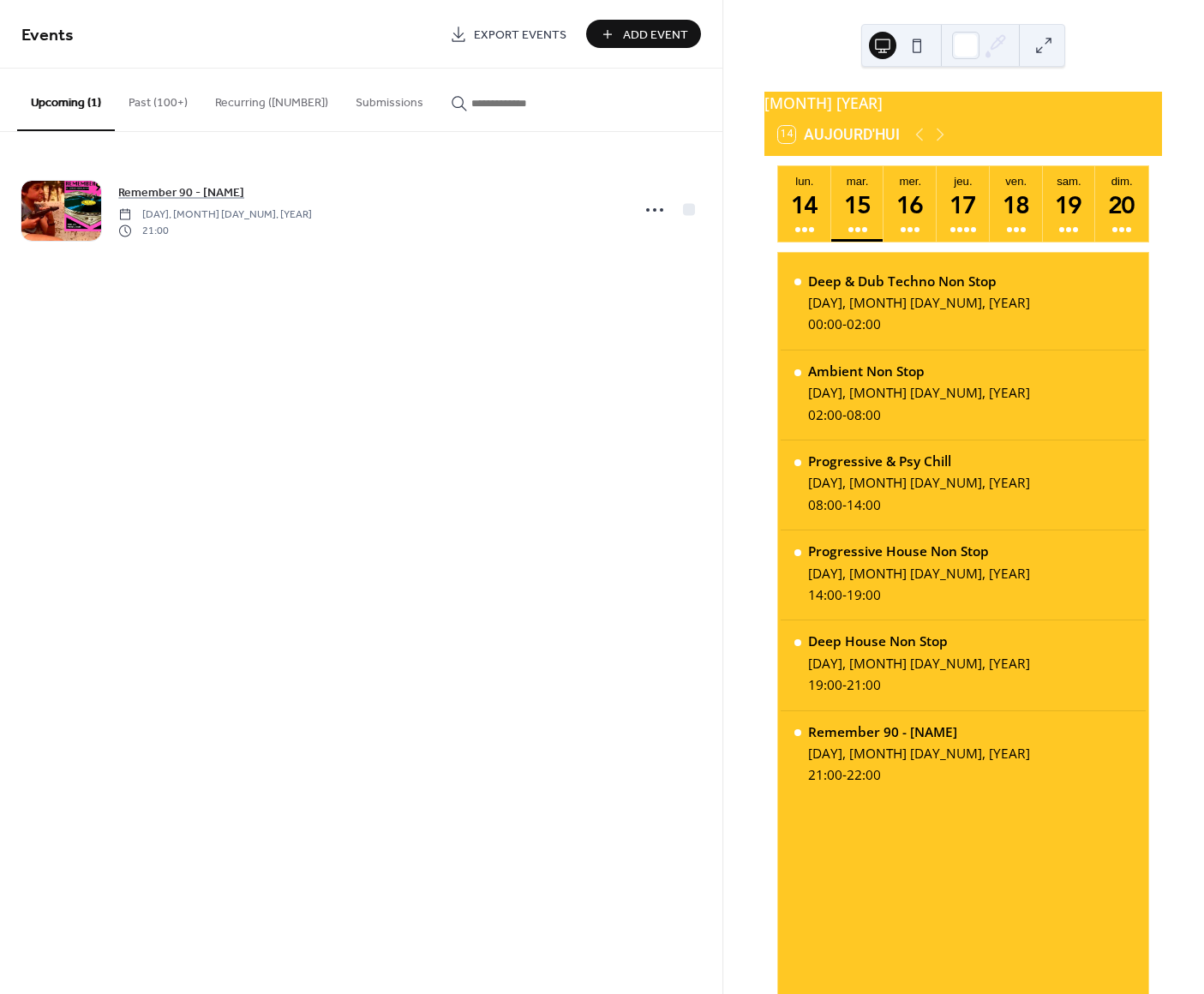 click on "Past  (100+)" at bounding box center (158, 99) 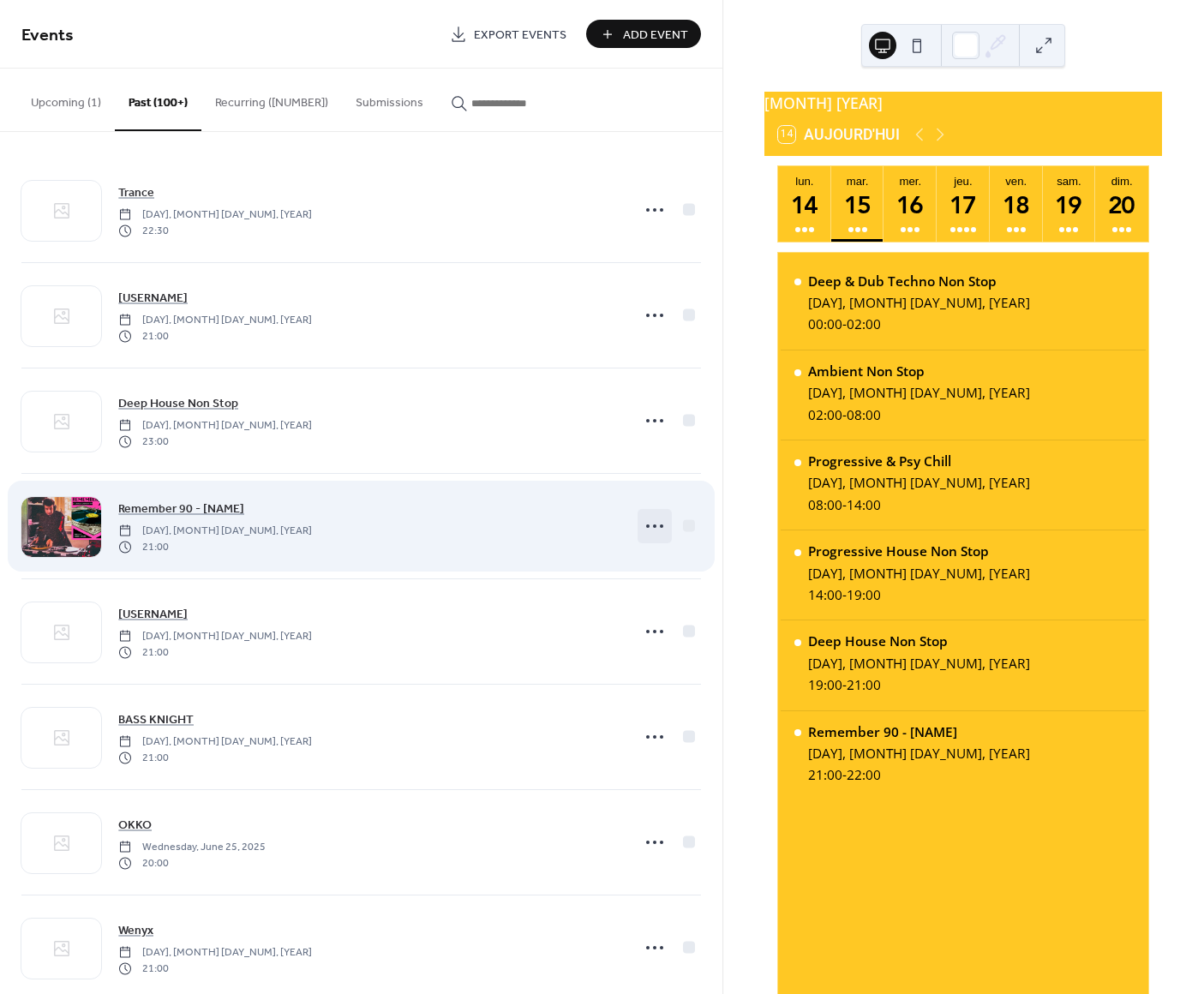 click 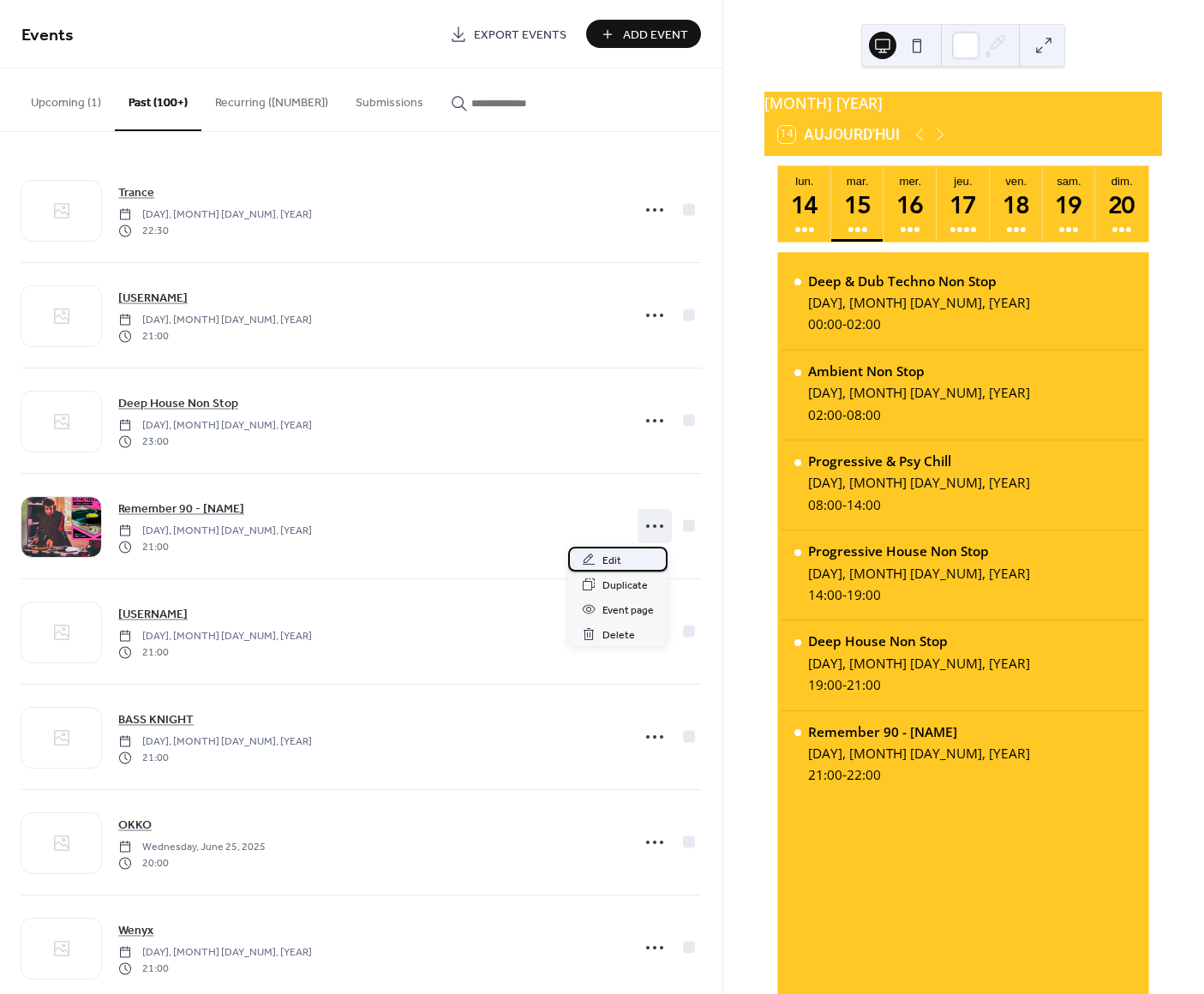 click on "Edit" at bounding box center (618, 559) 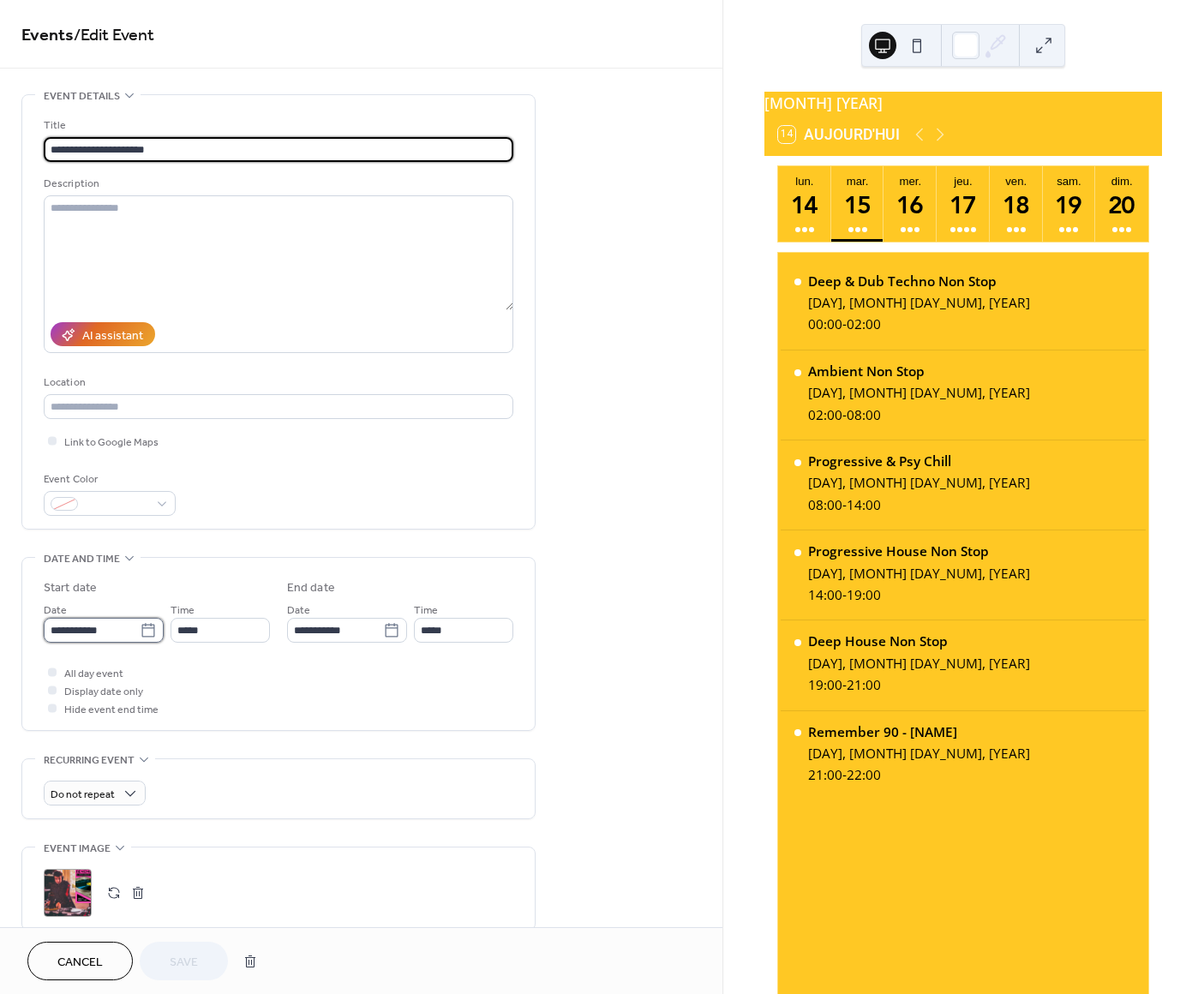 scroll, scrollTop: 6, scrollLeft: 0, axis: vertical 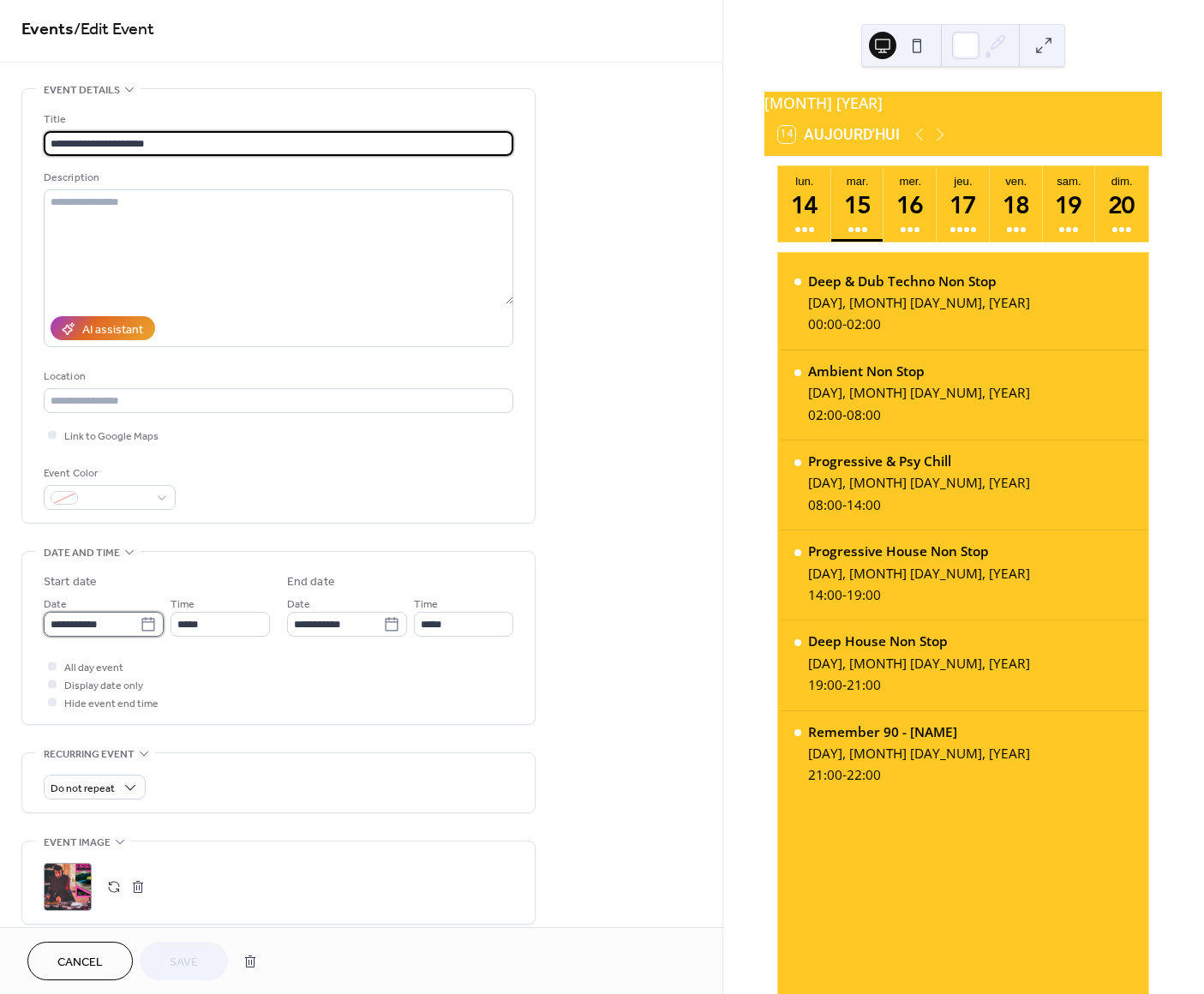 click on "**********" at bounding box center [92, 624] 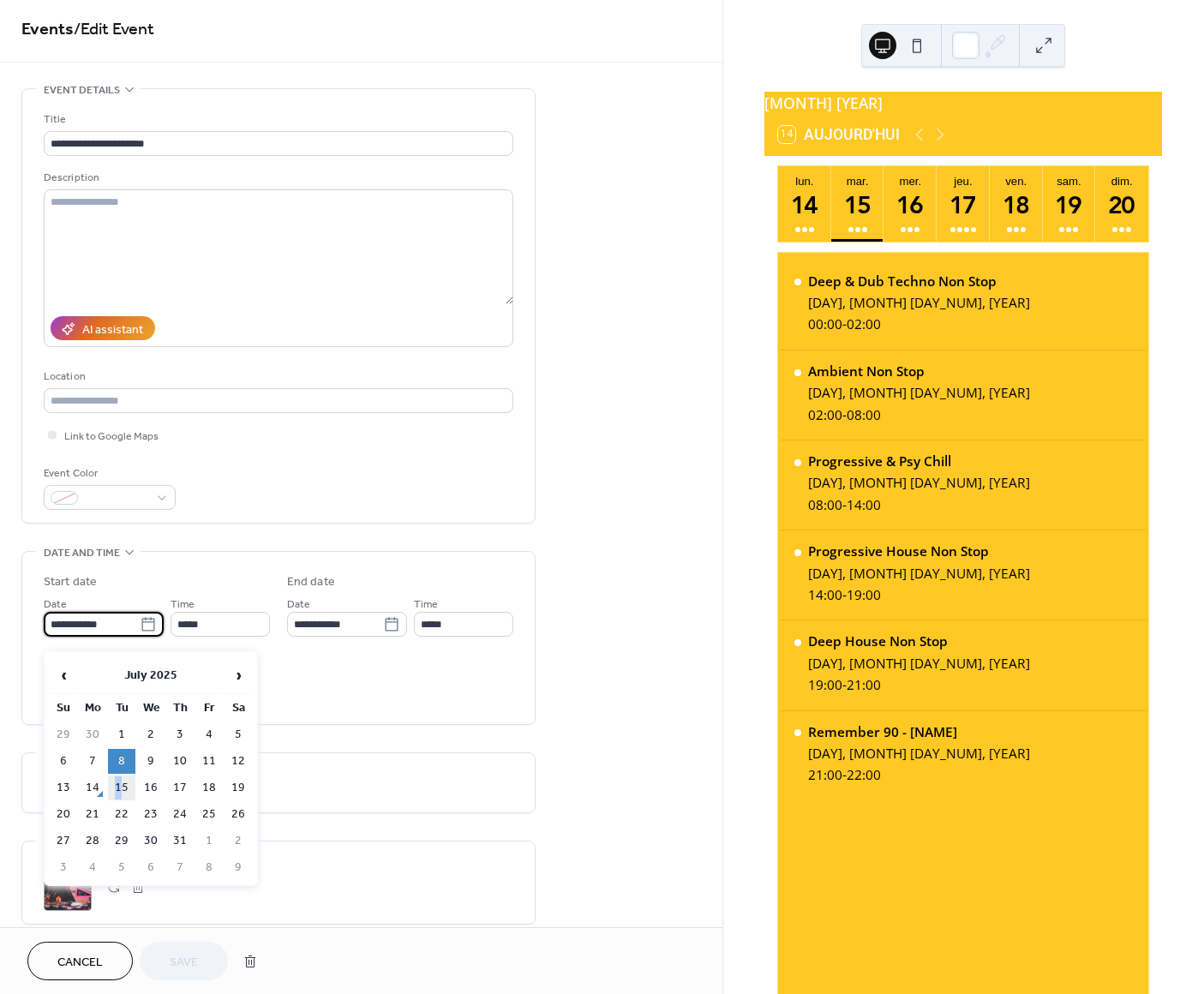 click on "15" at bounding box center [122, 787] 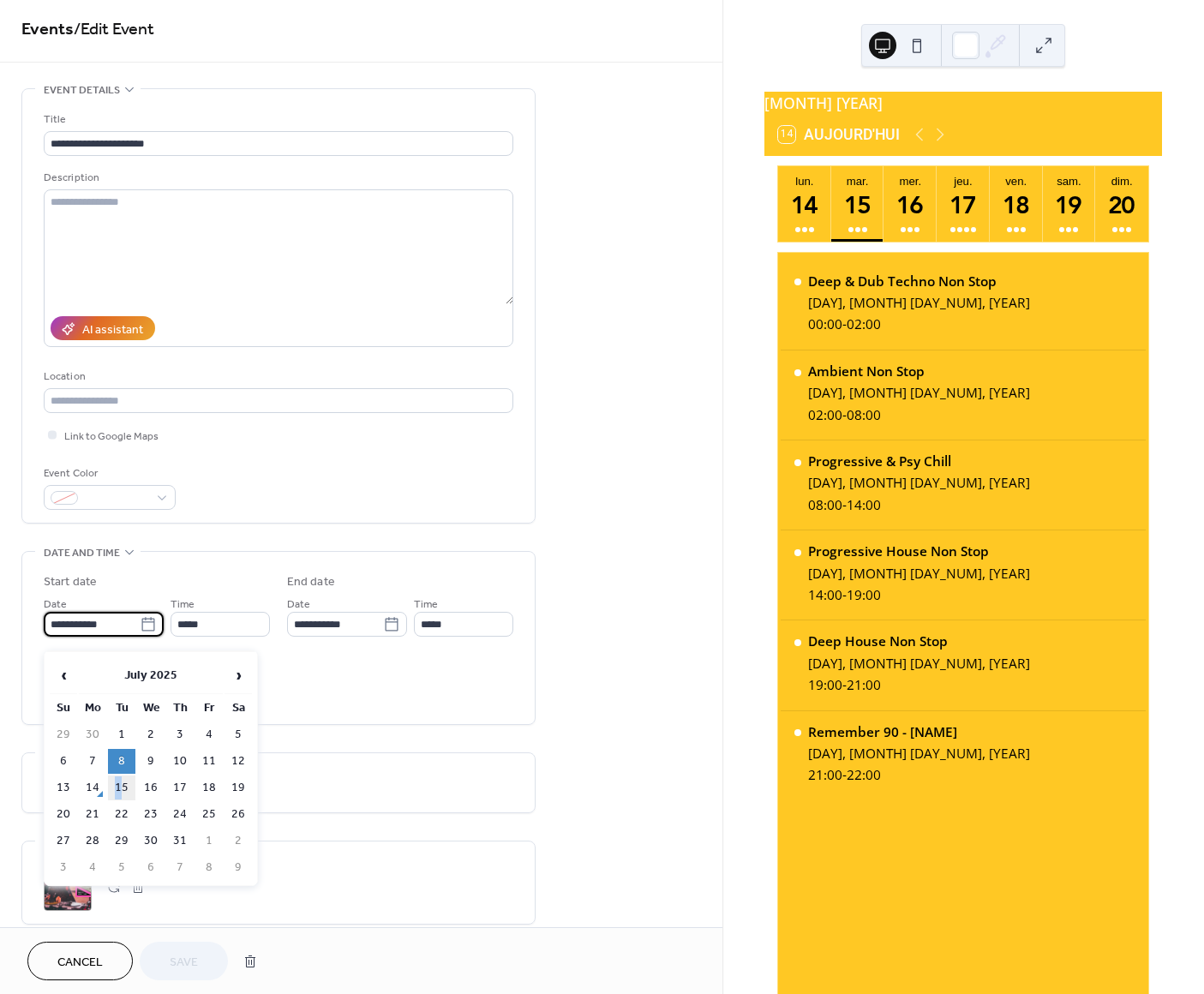type on "**********" 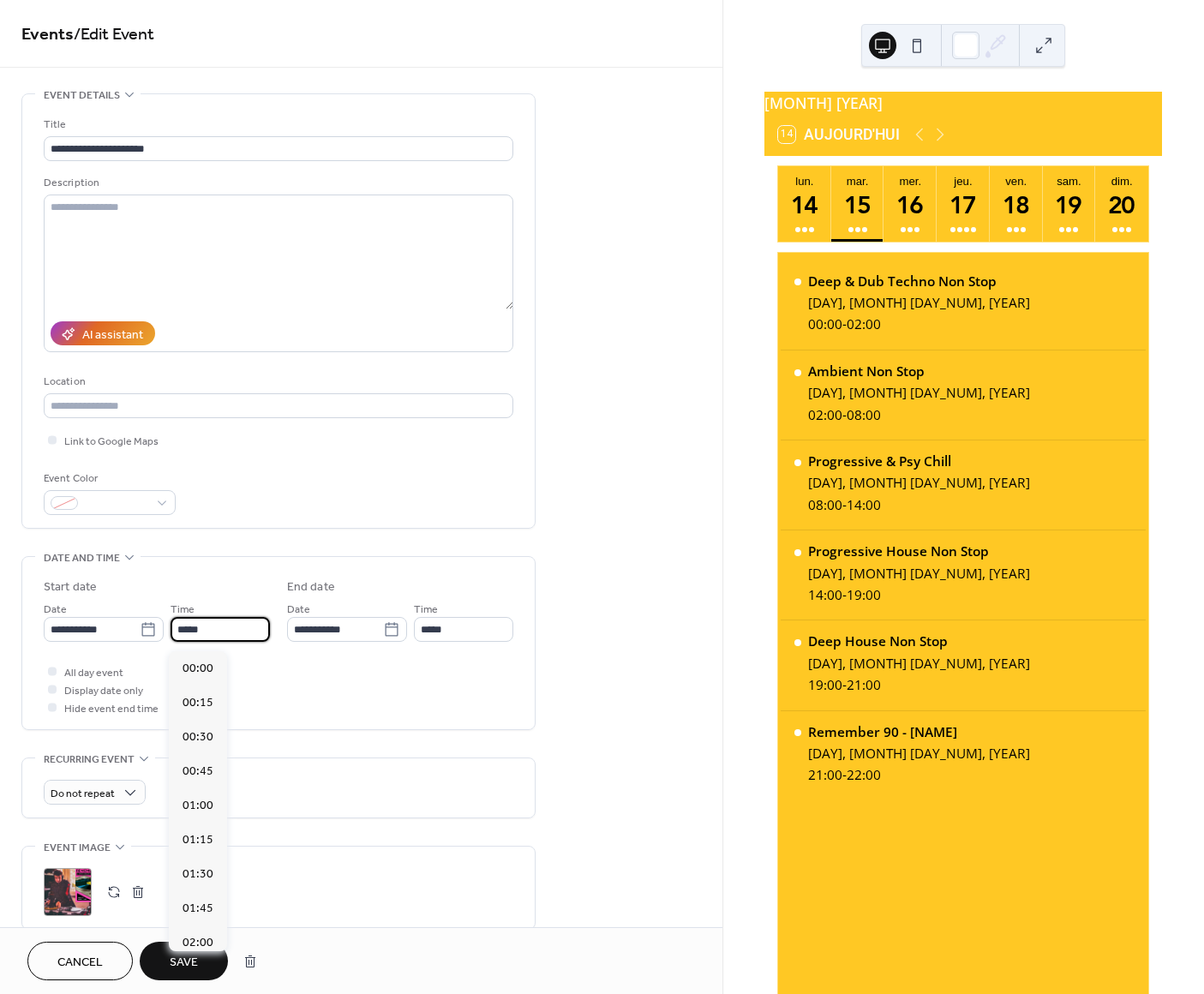 scroll, scrollTop: 4, scrollLeft: 0, axis: vertical 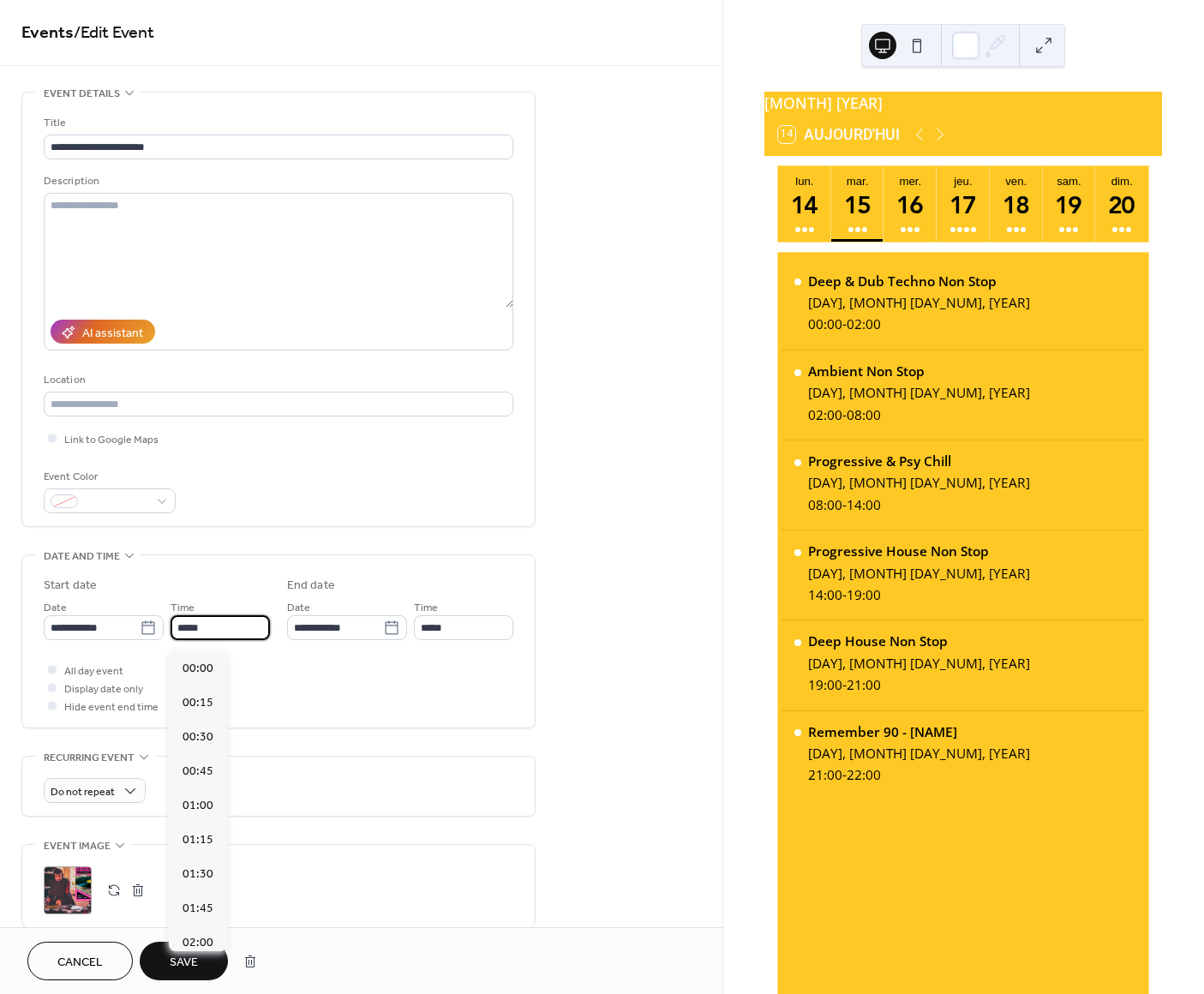 click on "*****" at bounding box center [220, 627] 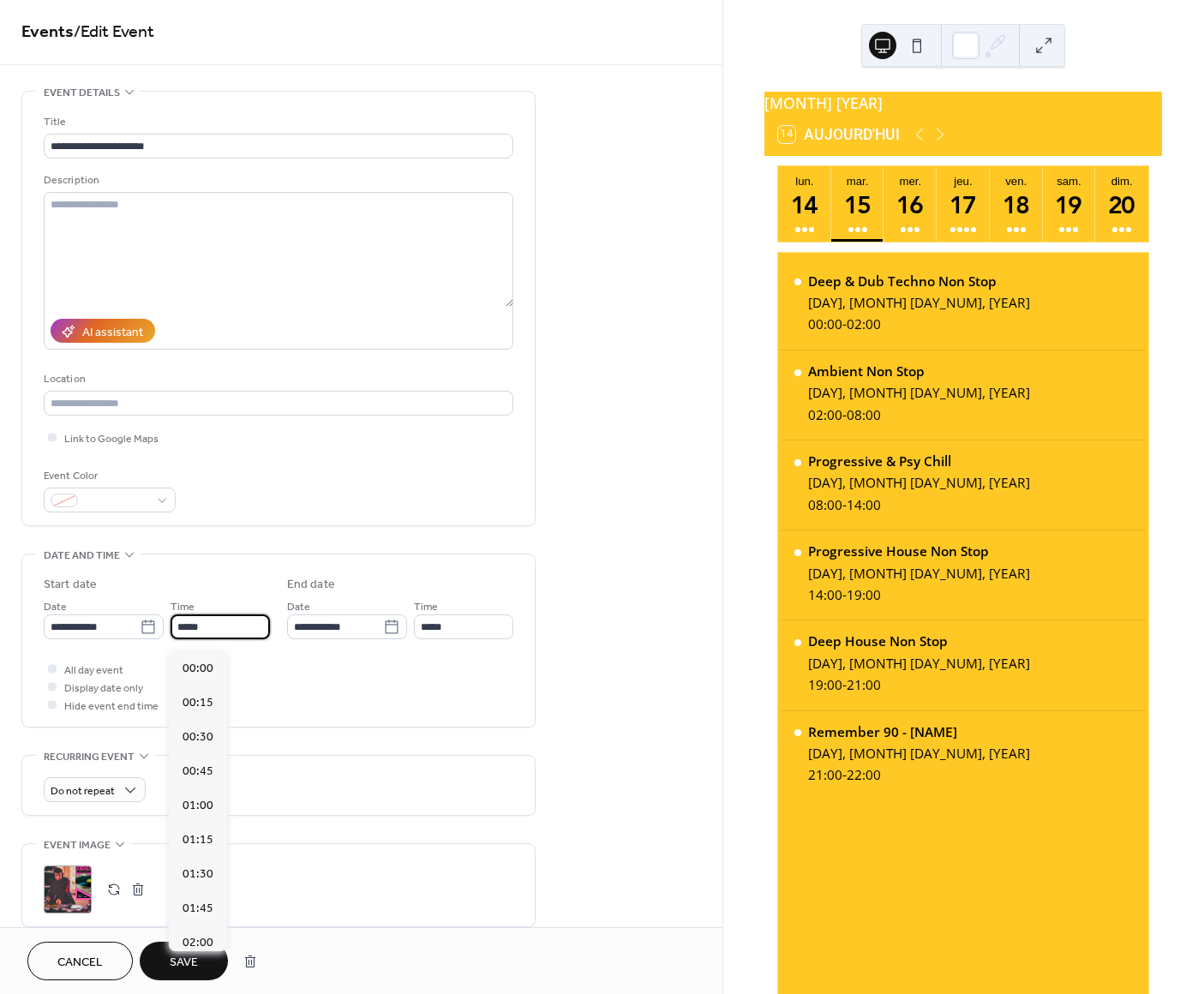 scroll, scrollTop: 2879, scrollLeft: 0, axis: vertical 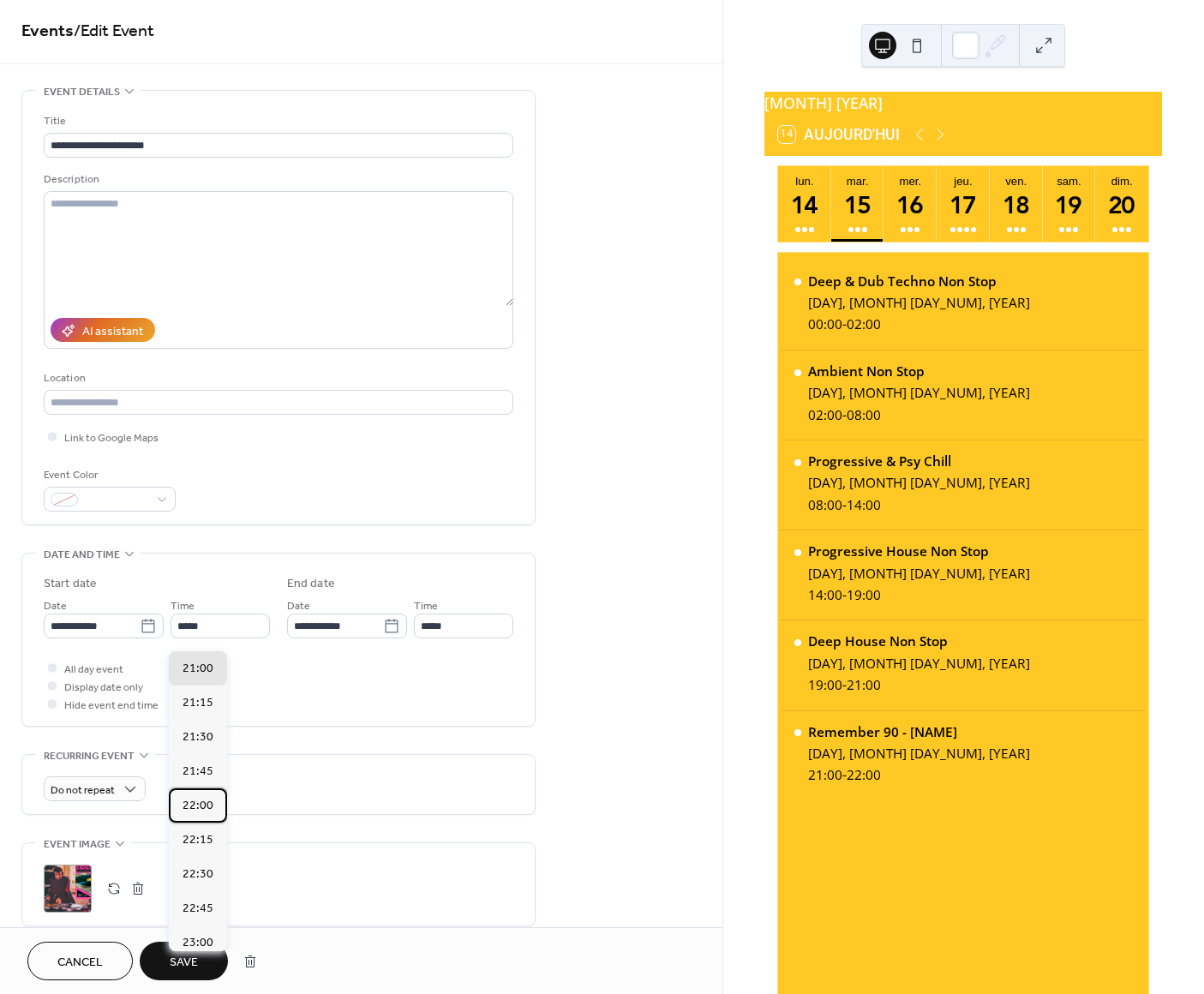 click on "22:00" at bounding box center [198, 805] 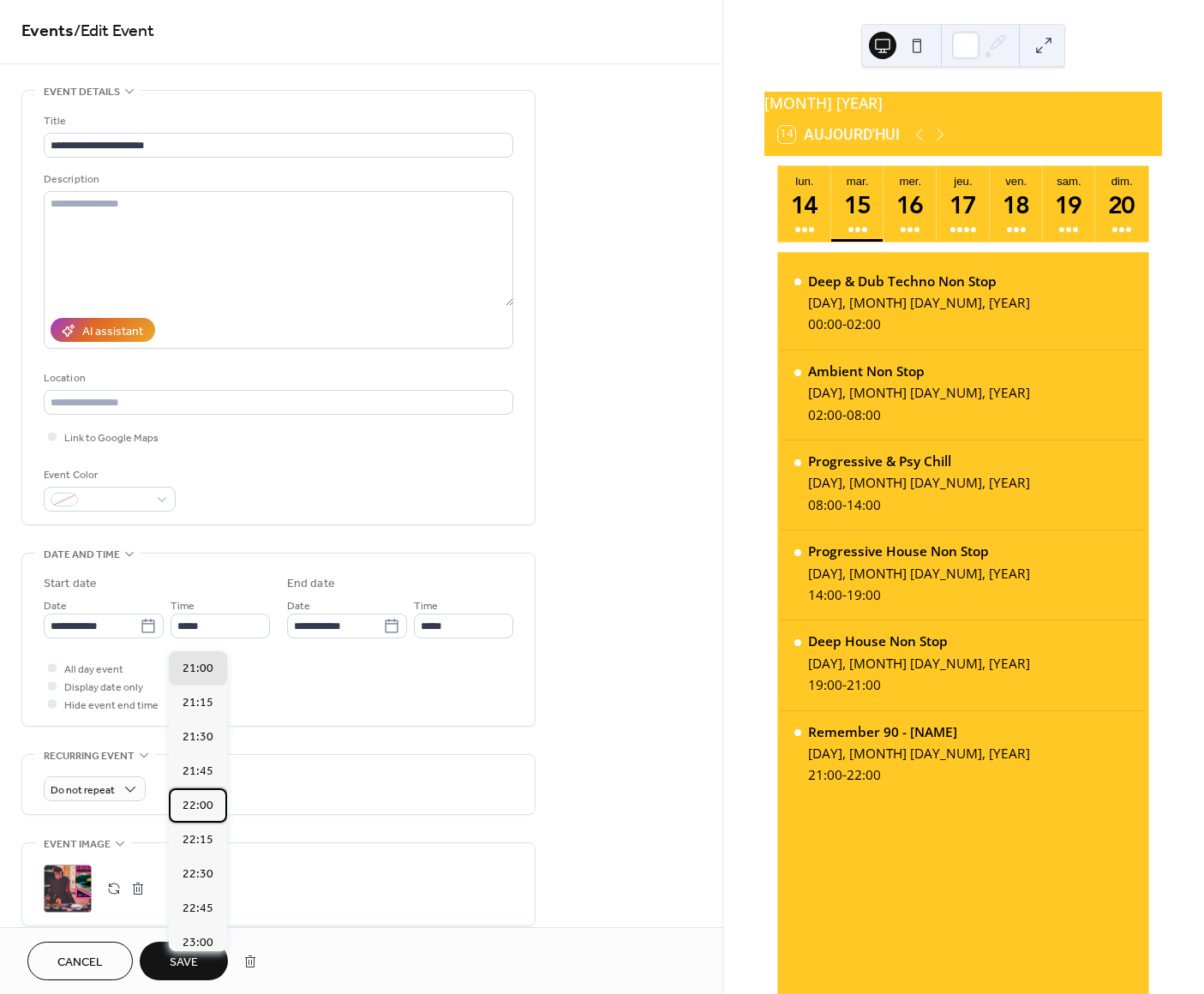 type on "*****" 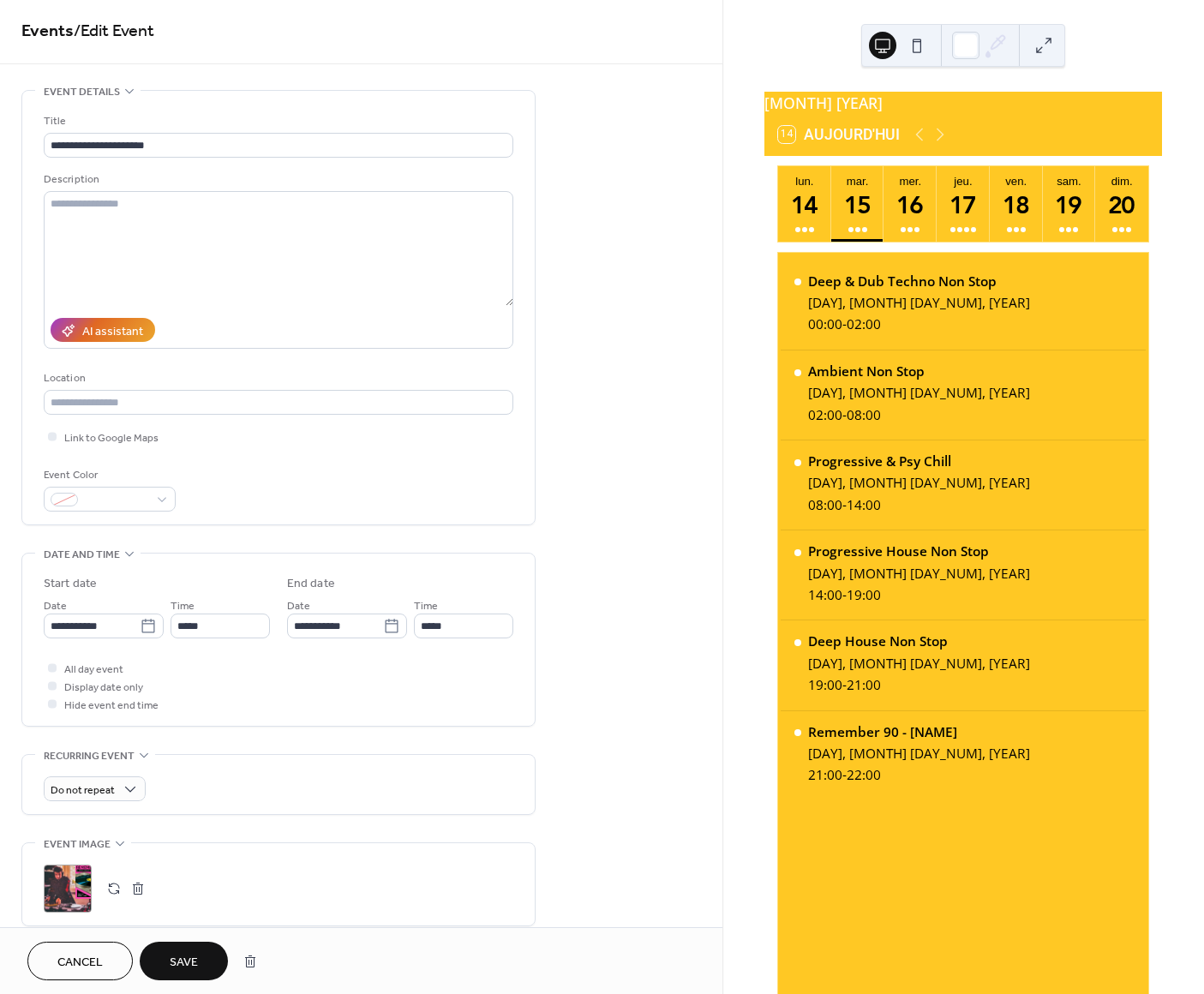 click on "Save" at bounding box center (183, 962) 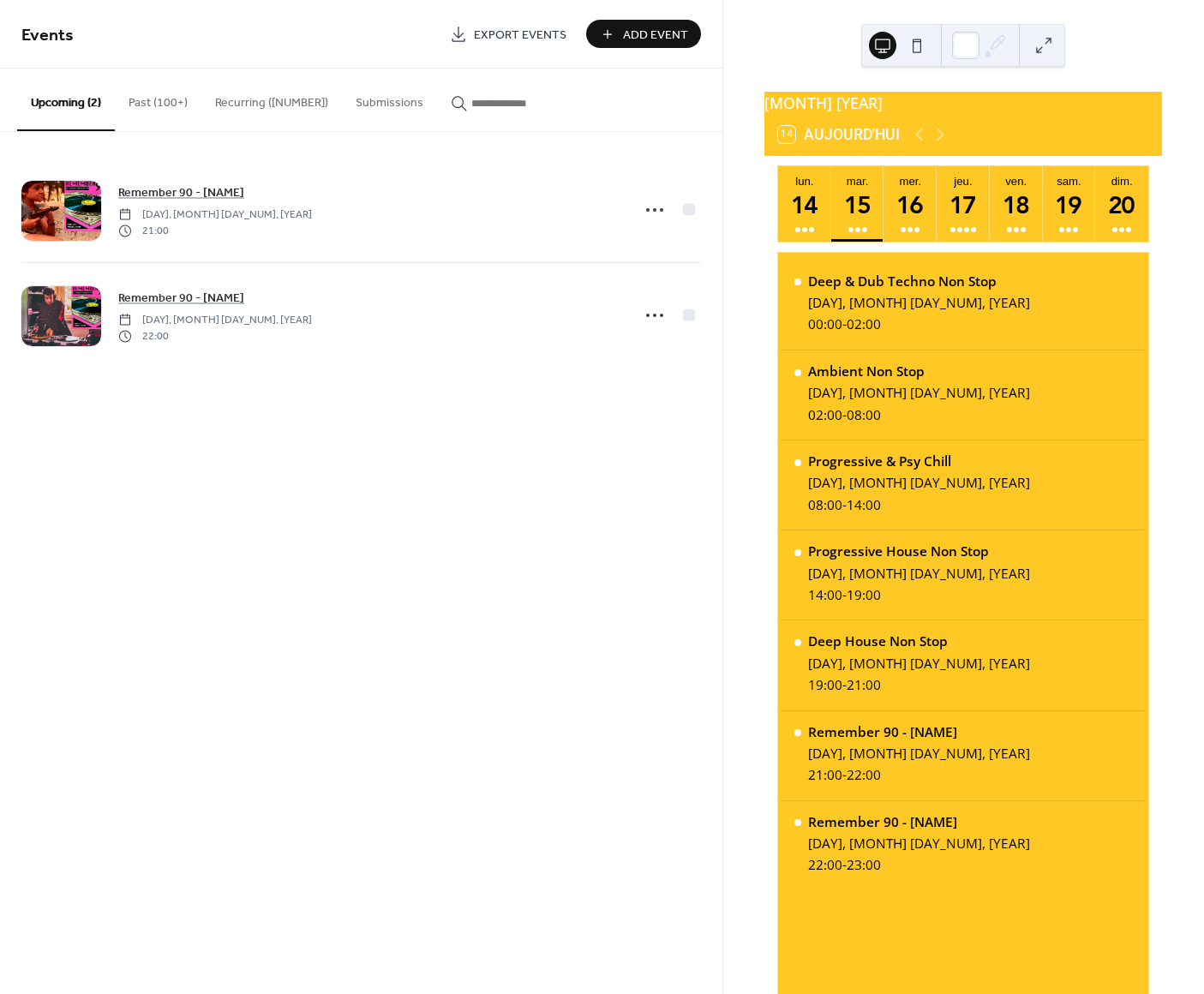 click on "Past  (100+)" at bounding box center [158, 99] 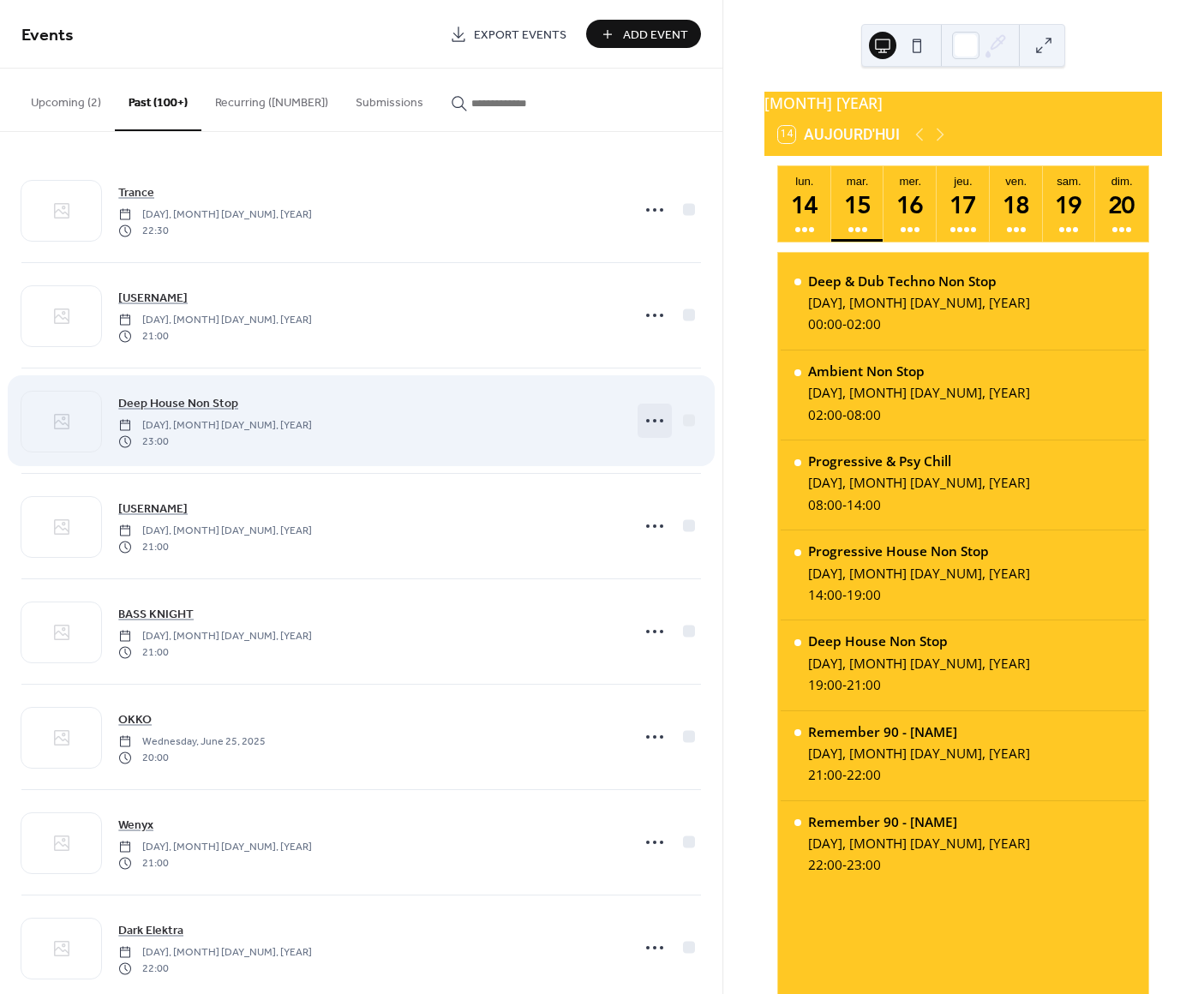 click 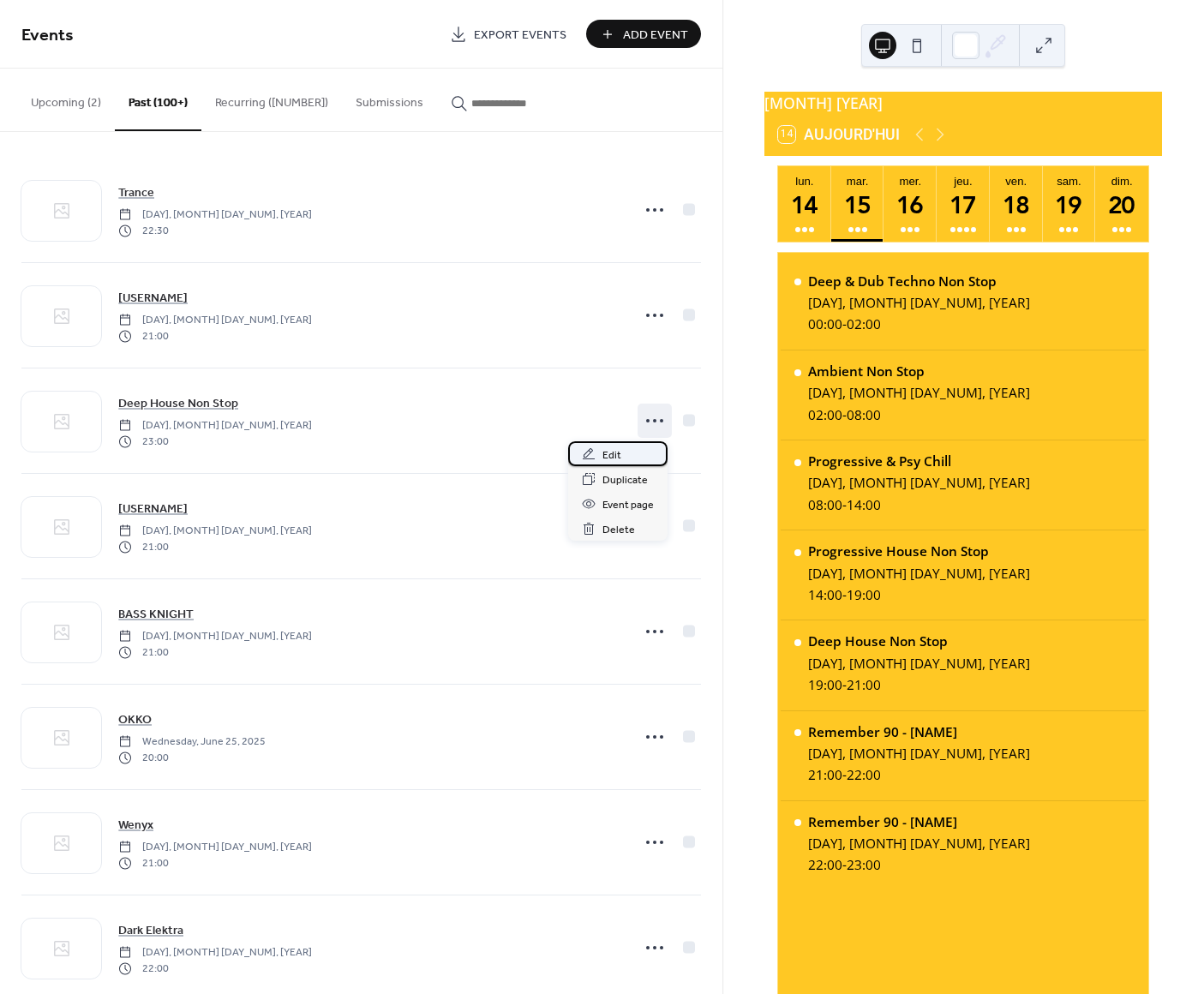 click on "Edit" at bounding box center (618, 453) 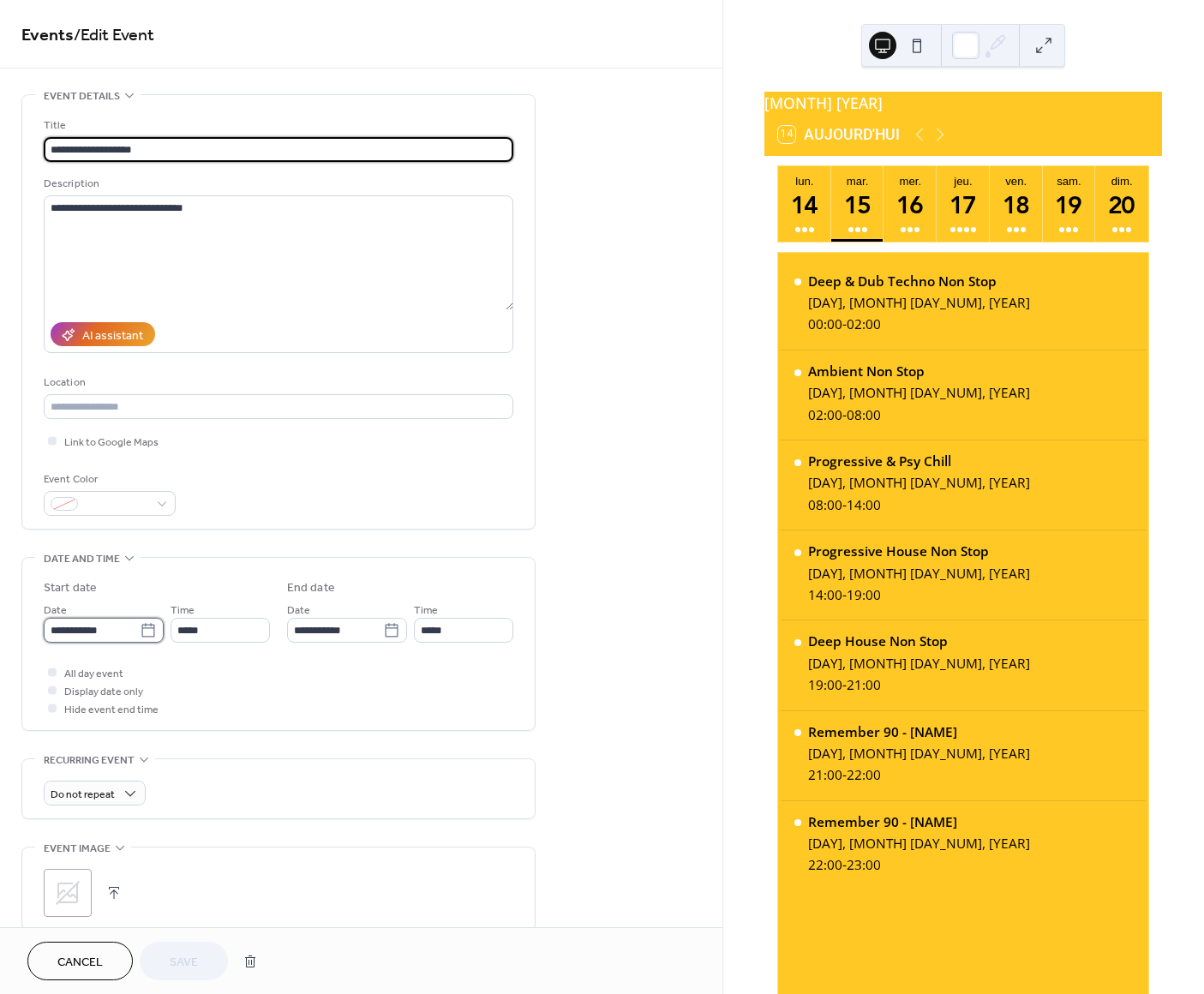 drag, startPoint x: 81, startPoint y: 635, endPoint x: 81, endPoint y: 644, distance: 9 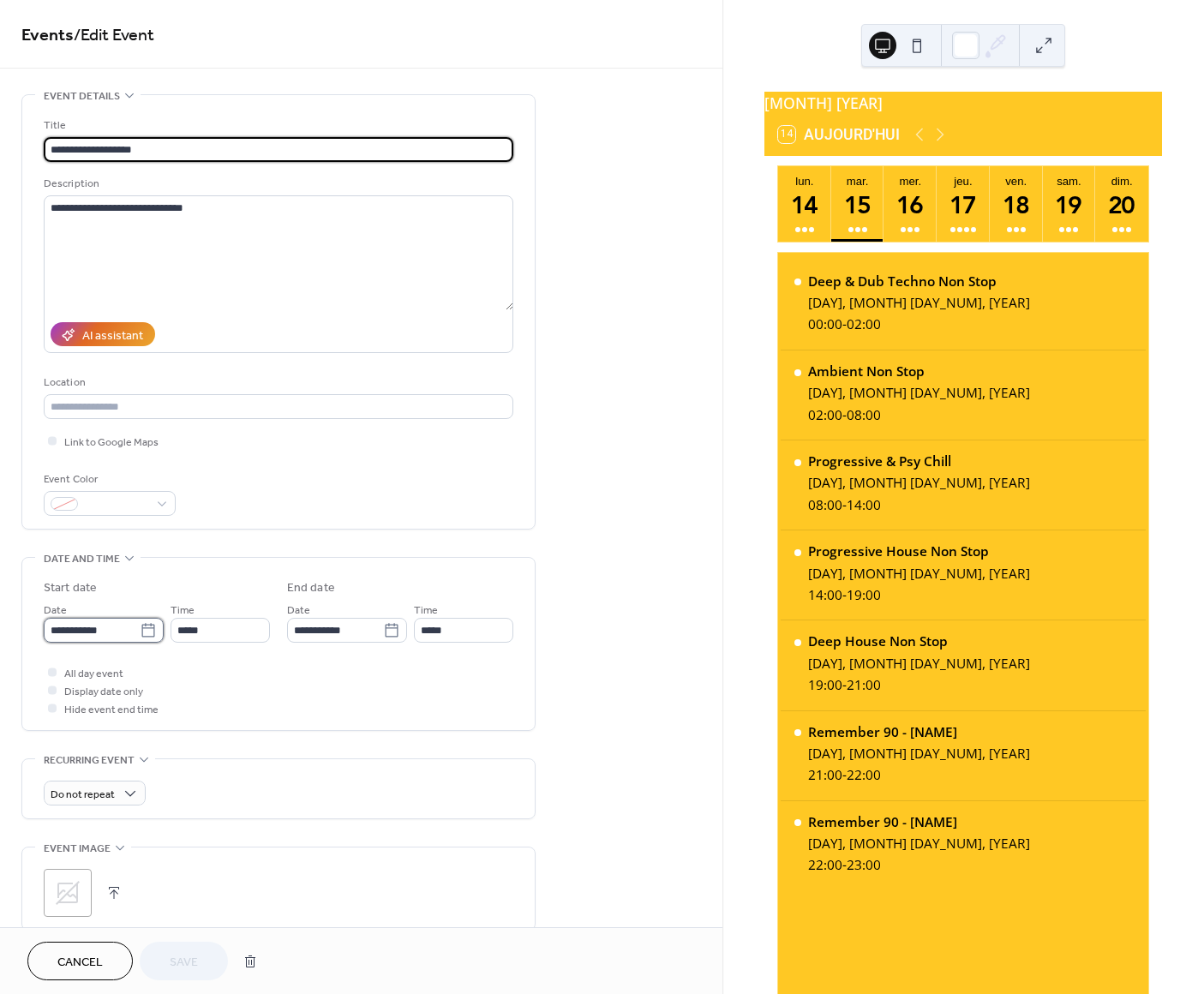 click on "**********" at bounding box center [92, 630] 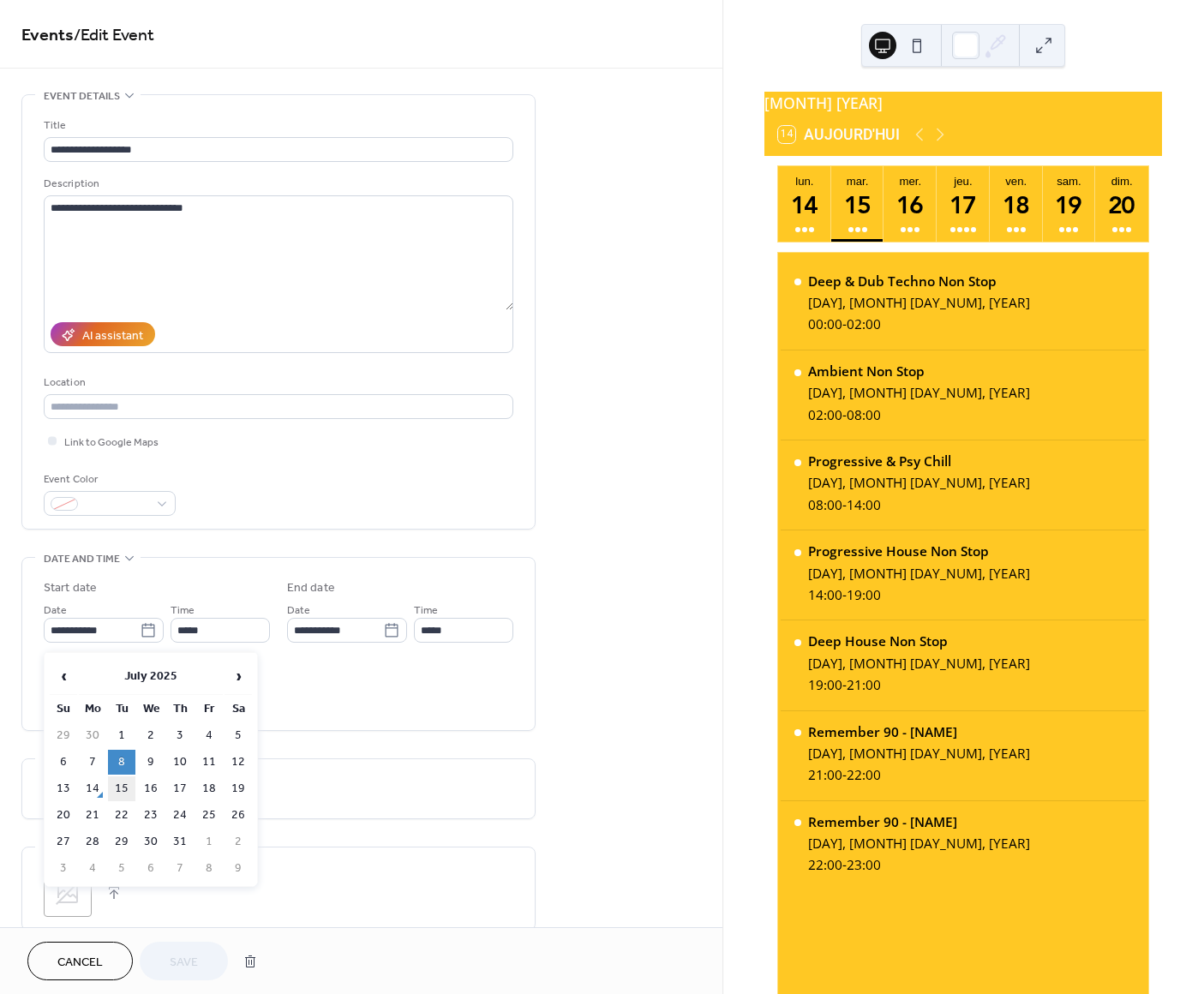 click on "15" at bounding box center (122, 788) 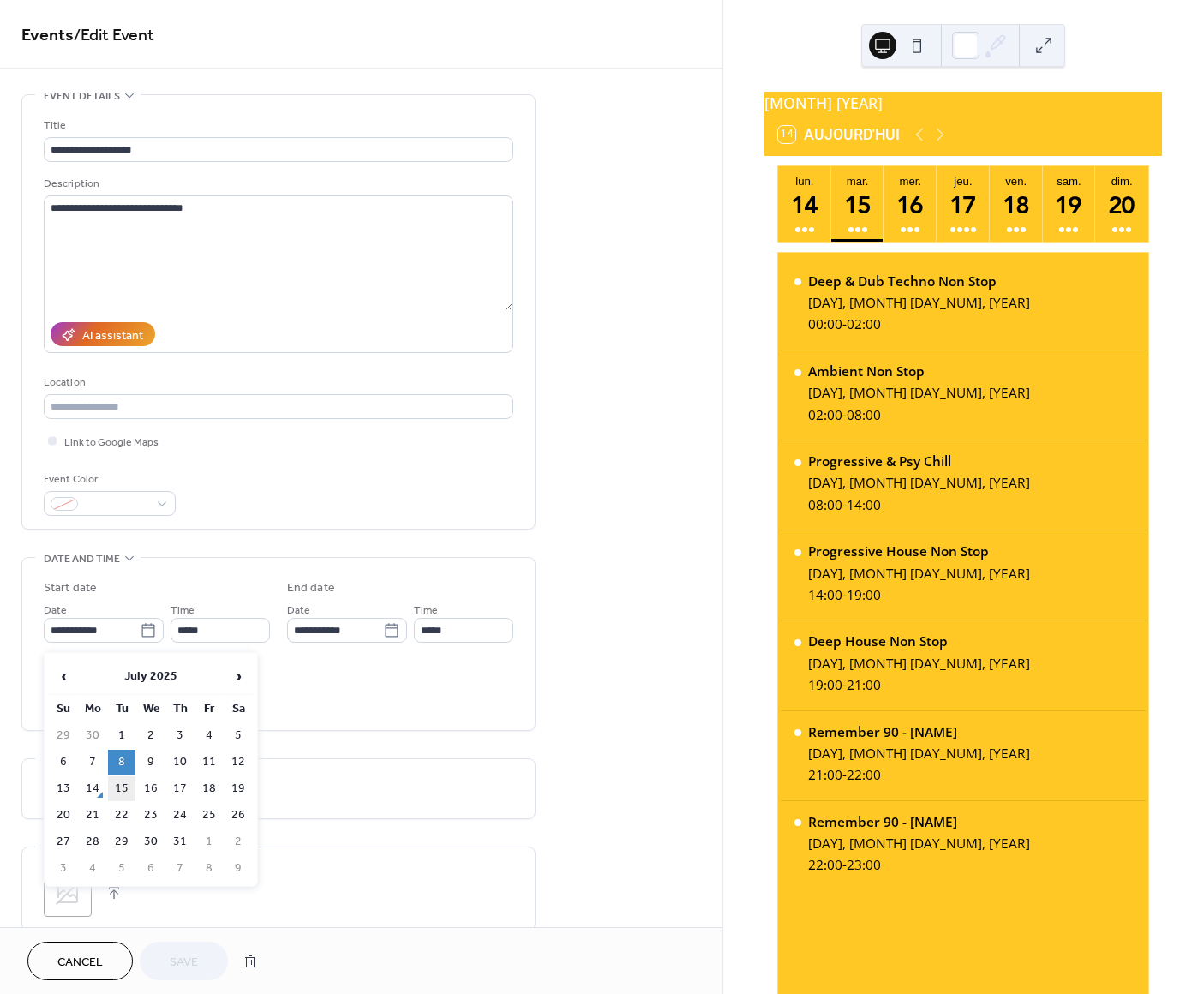 type on "**********" 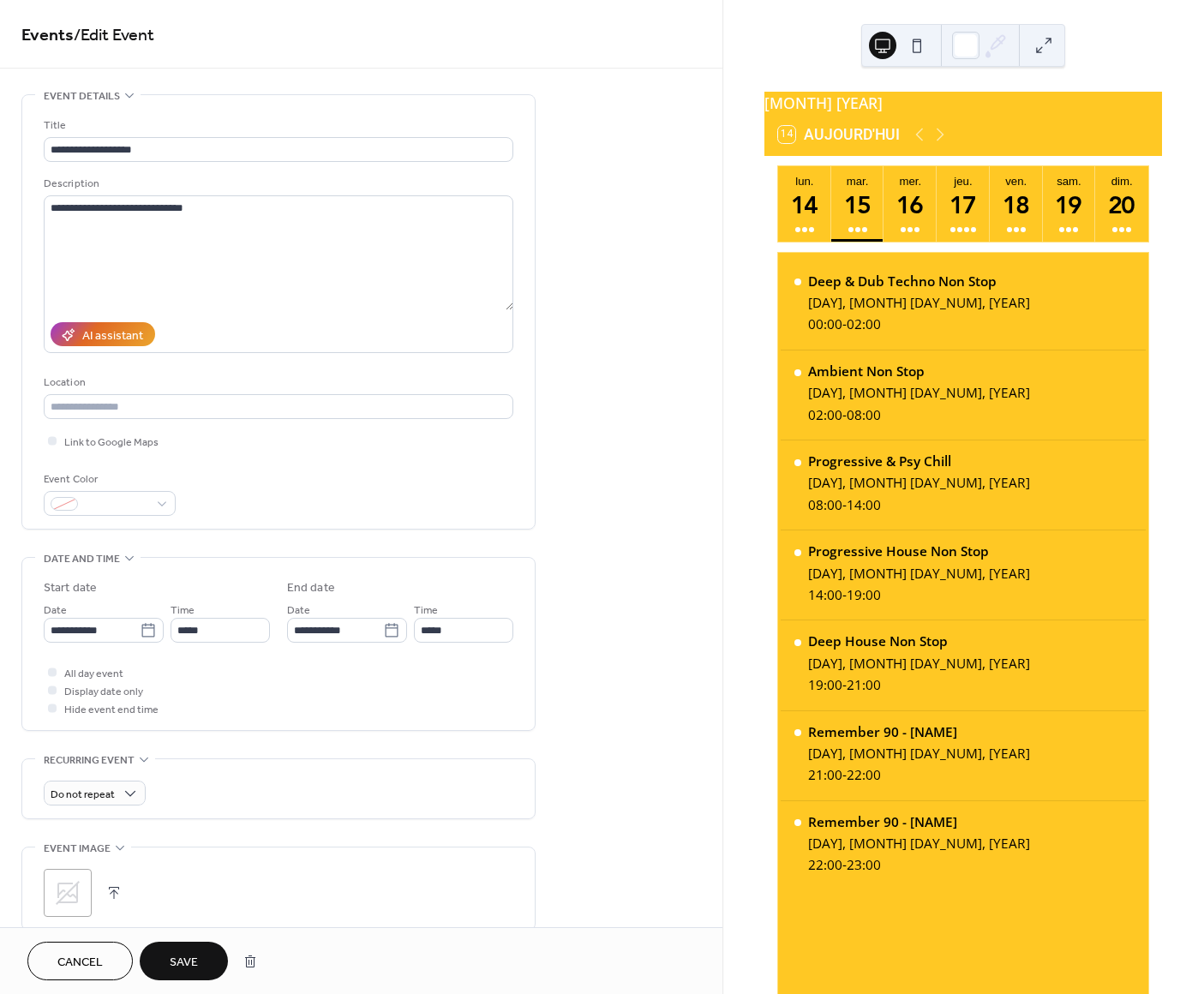 click on "Save" at bounding box center (183, 962) 